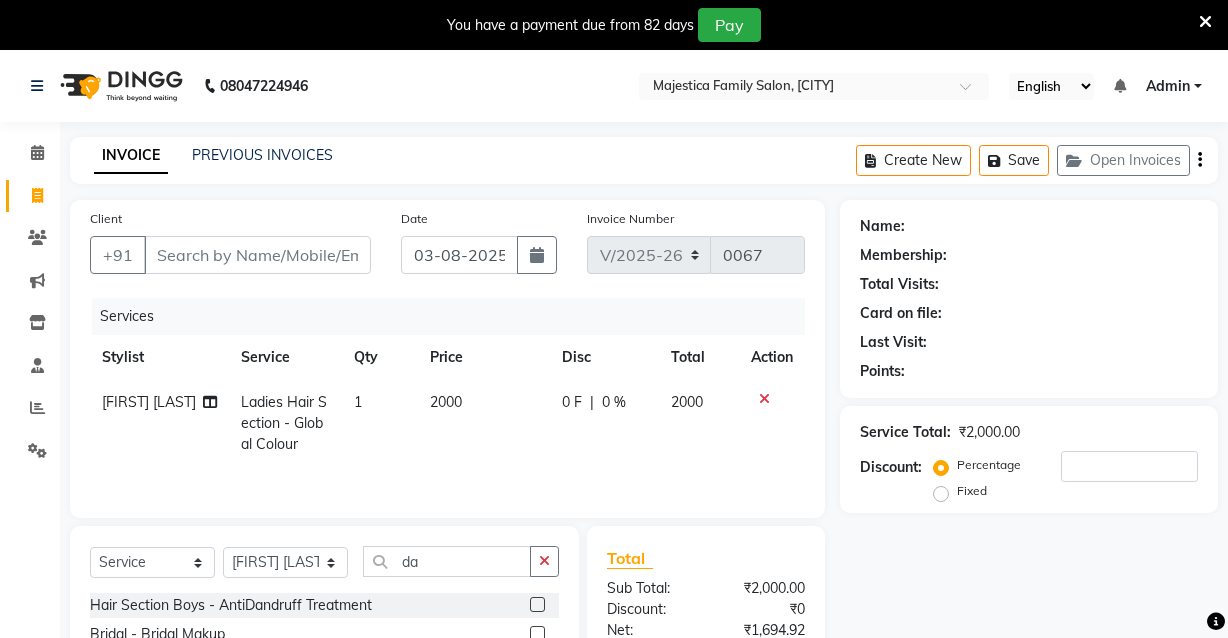 select on "7522" 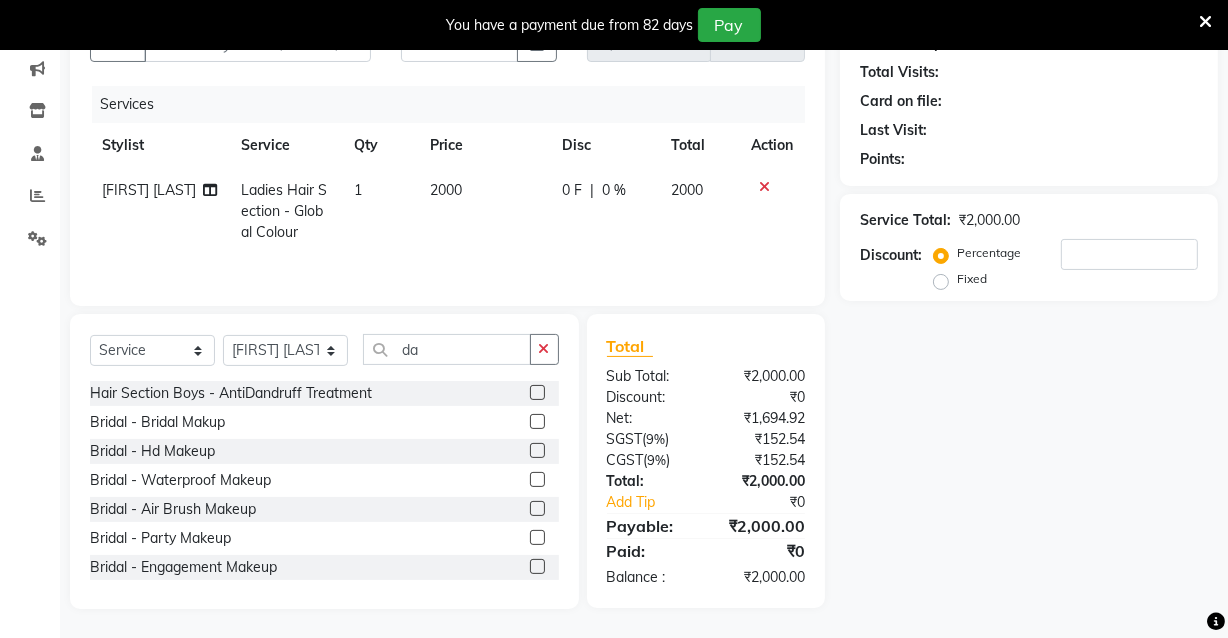 scroll, scrollTop: 0, scrollLeft: 0, axis: both 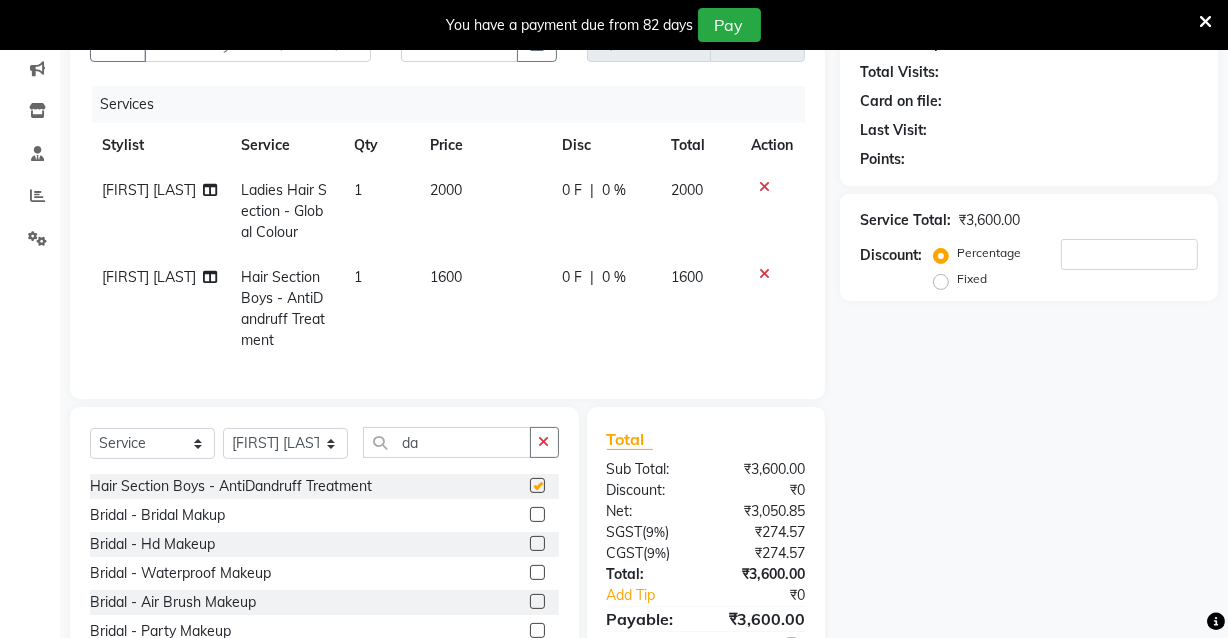 checkbox on "false" 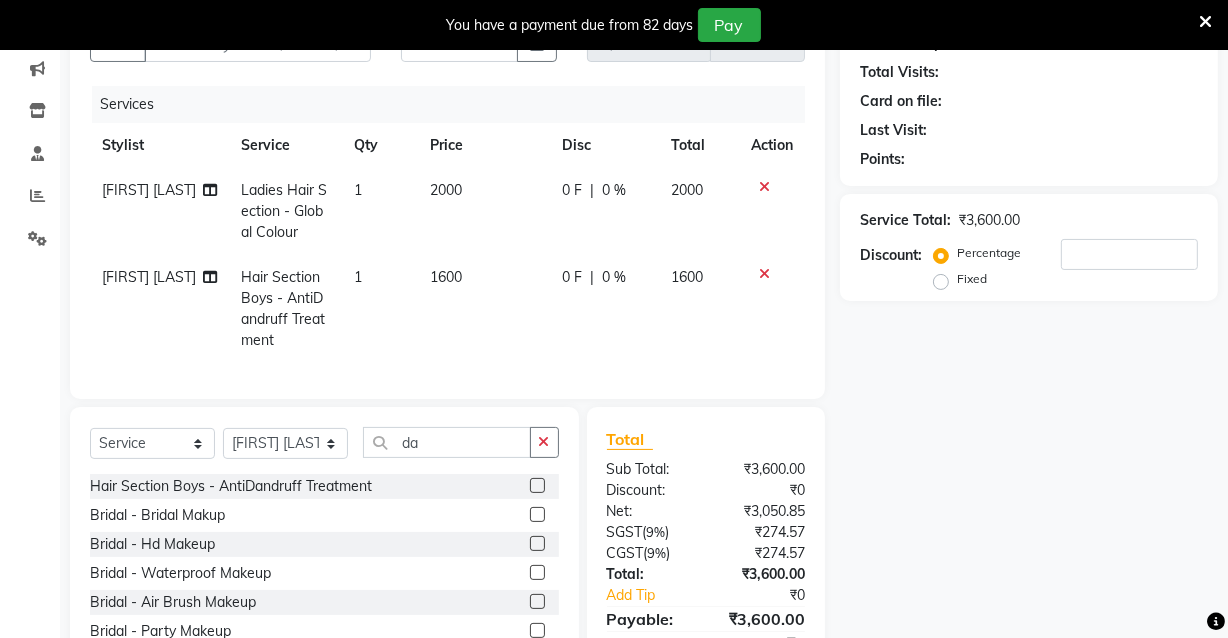 click on "Hair Section Boys - AntiDandruff Treatment" 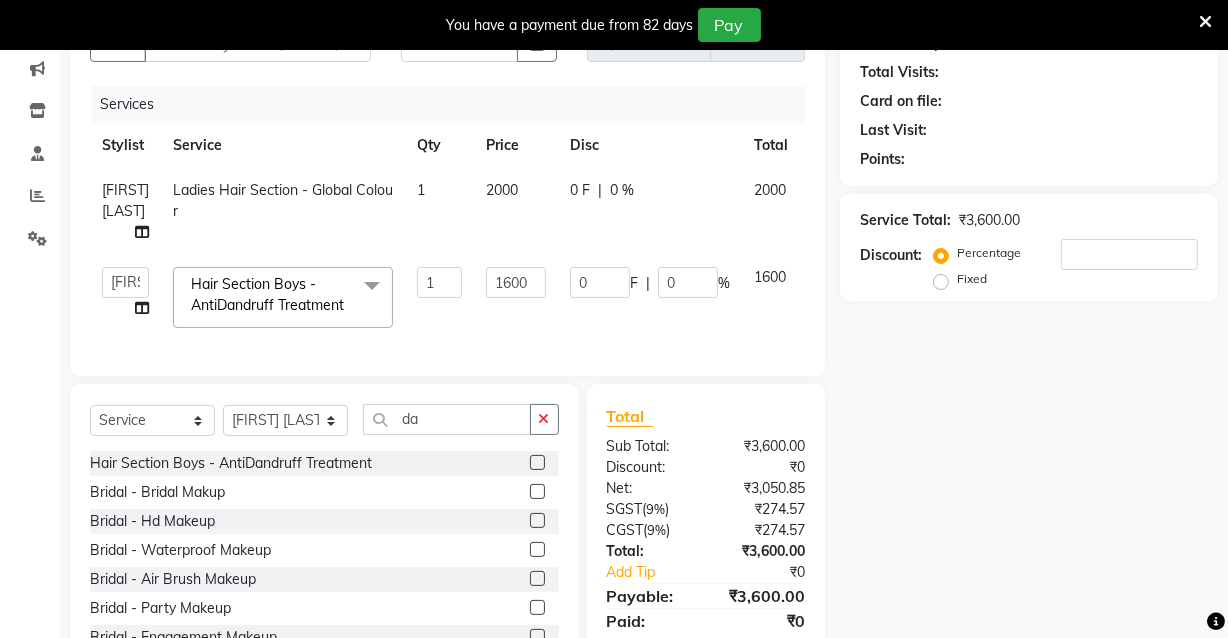 click on "Hair Section Boys - AntiDandruff Treatment" 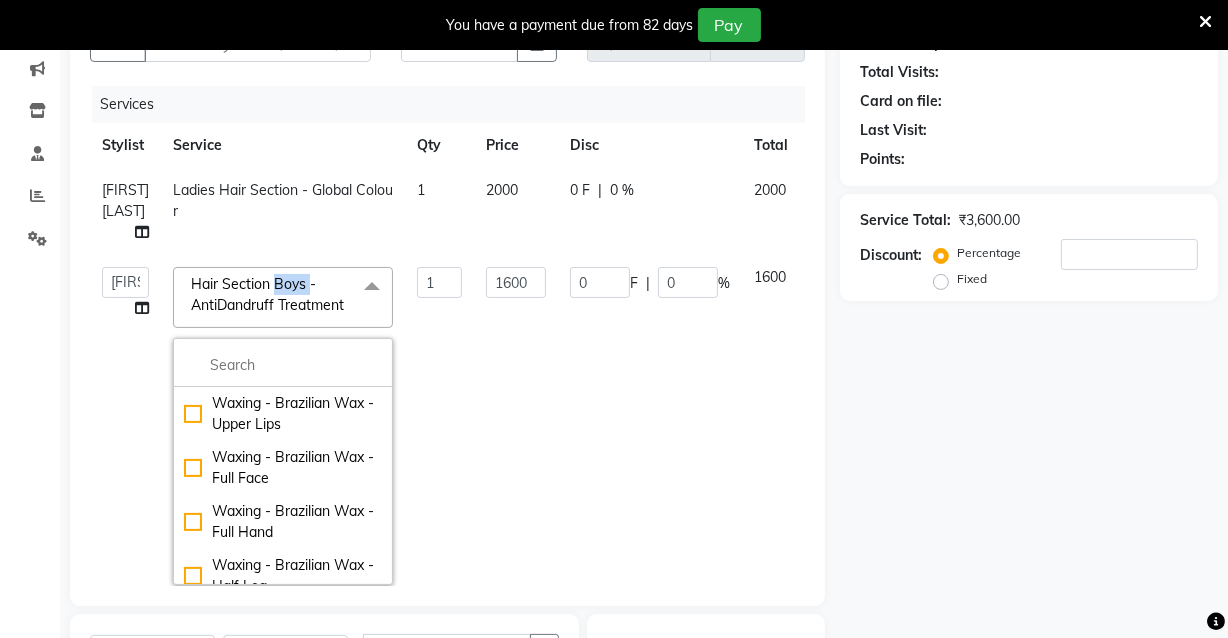 click on "Hair Section Boys - AntiDandruff Treatment" 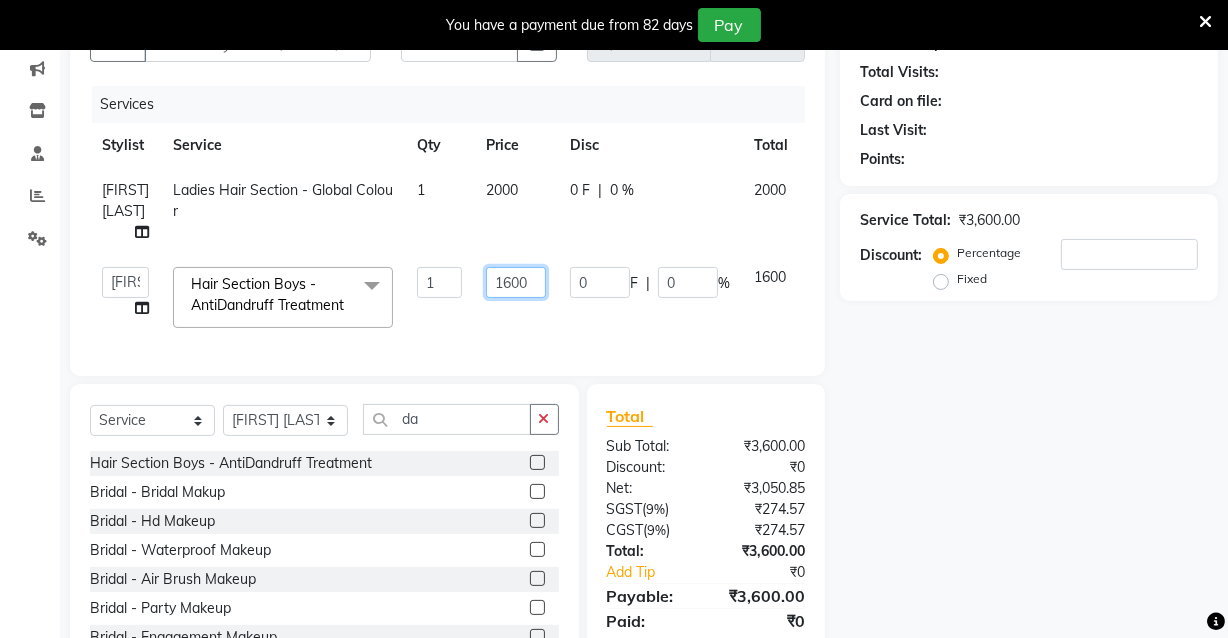 click on "1600" 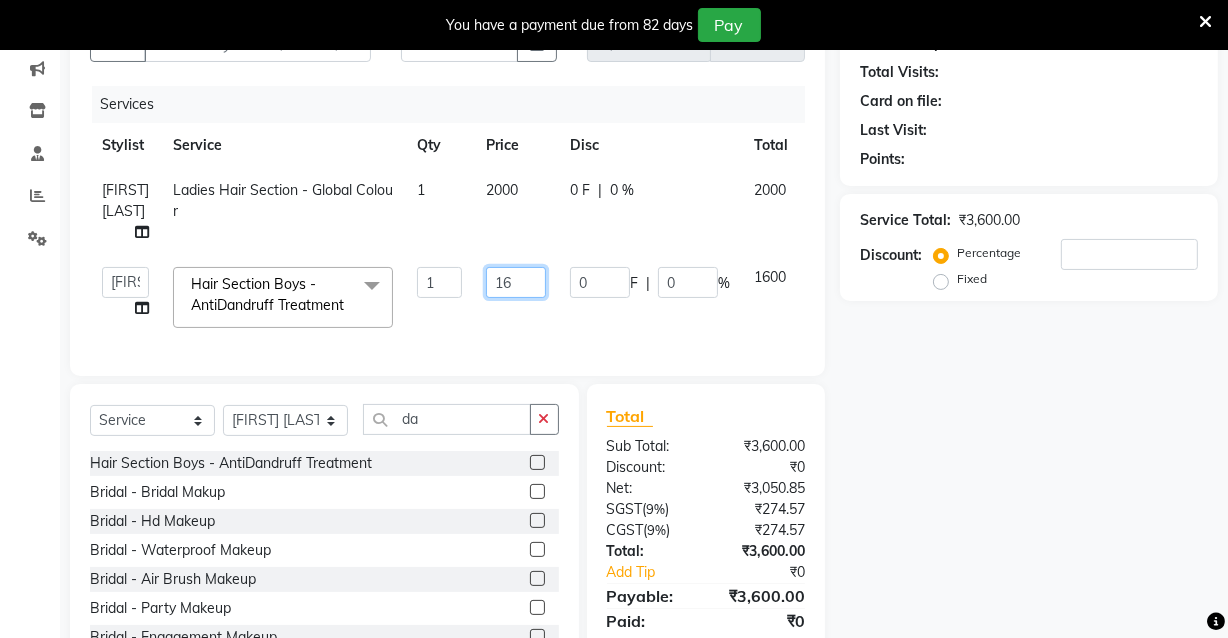type on "1" 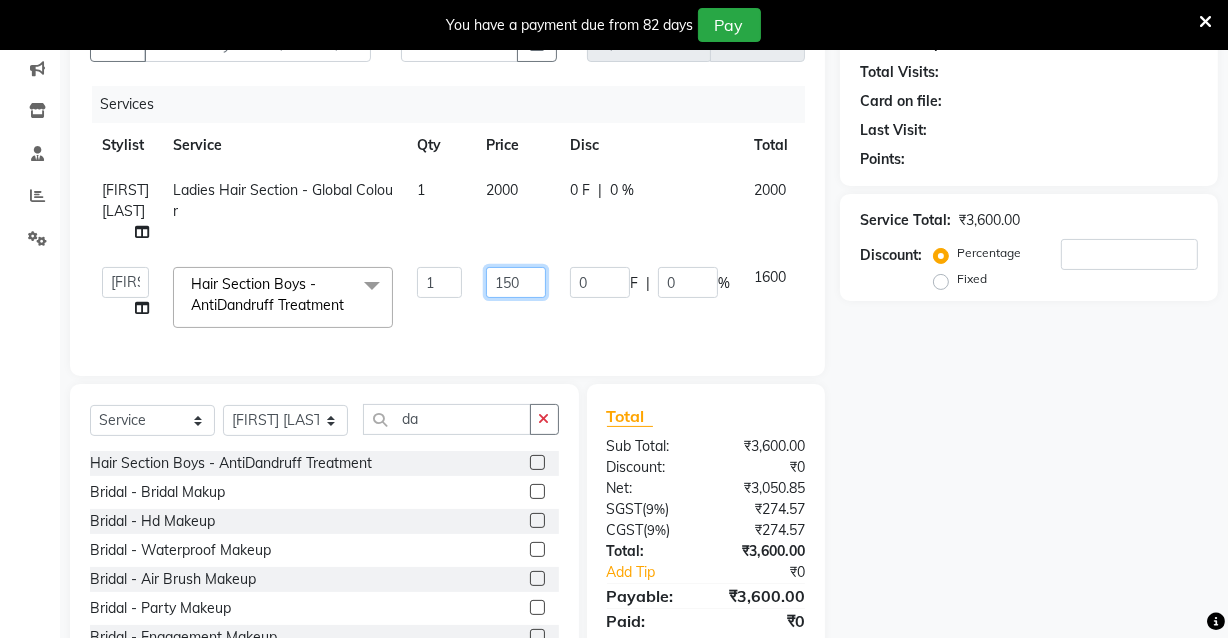 type on "1500" 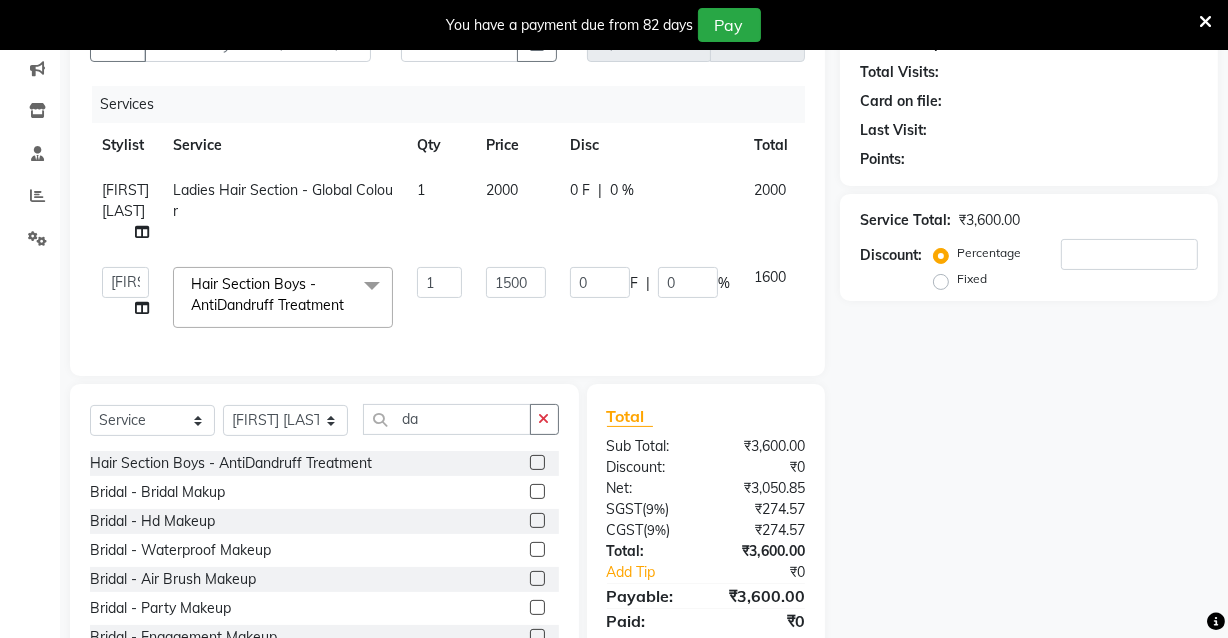 click on "2000" 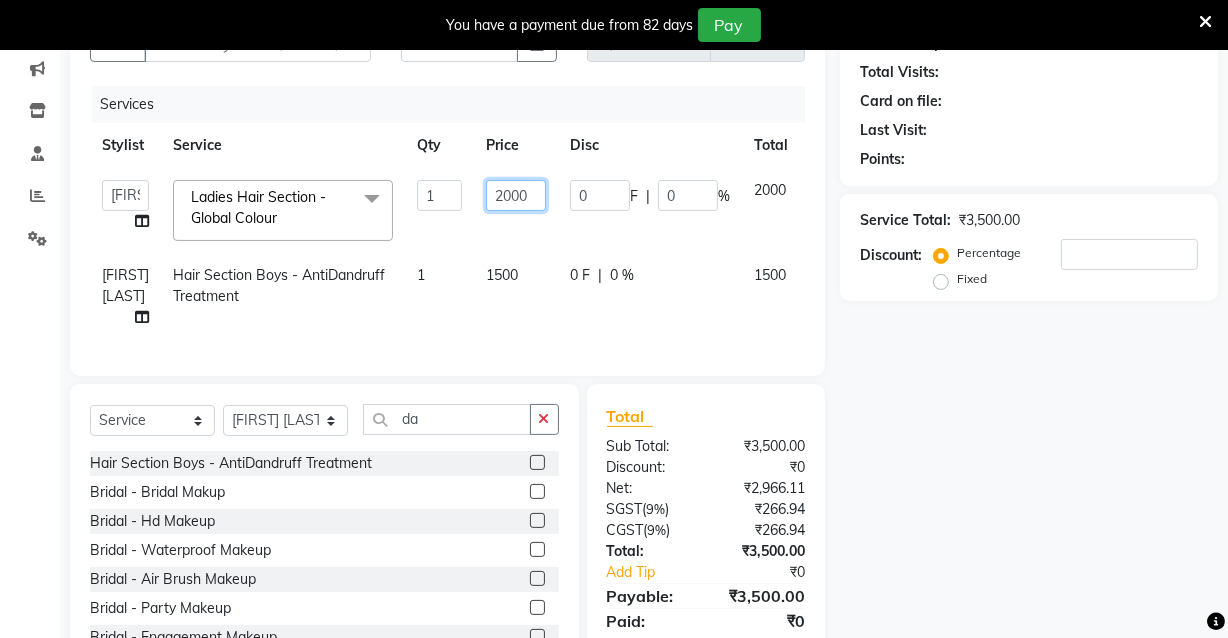 click on "2000" 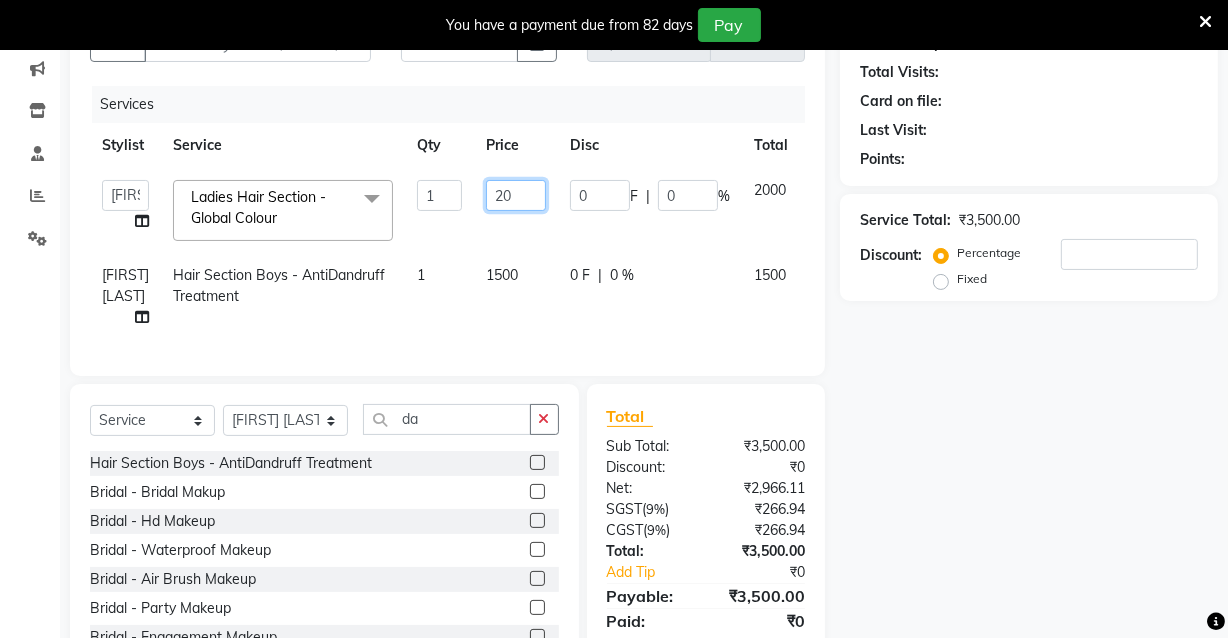 type on "2" 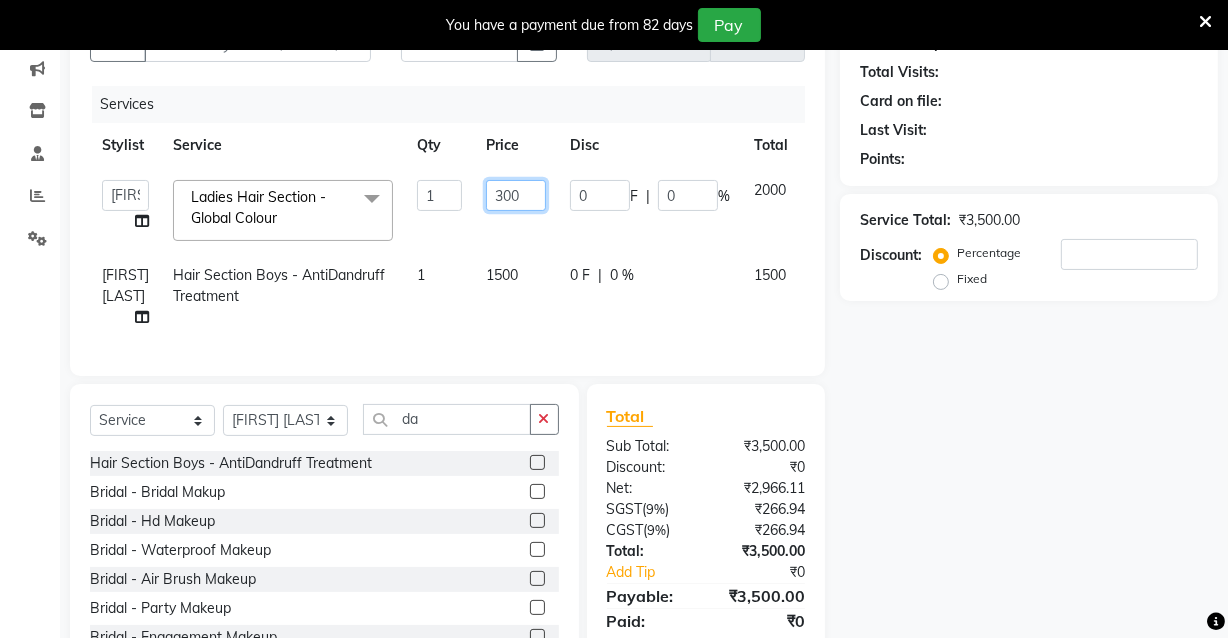 type on "3000" 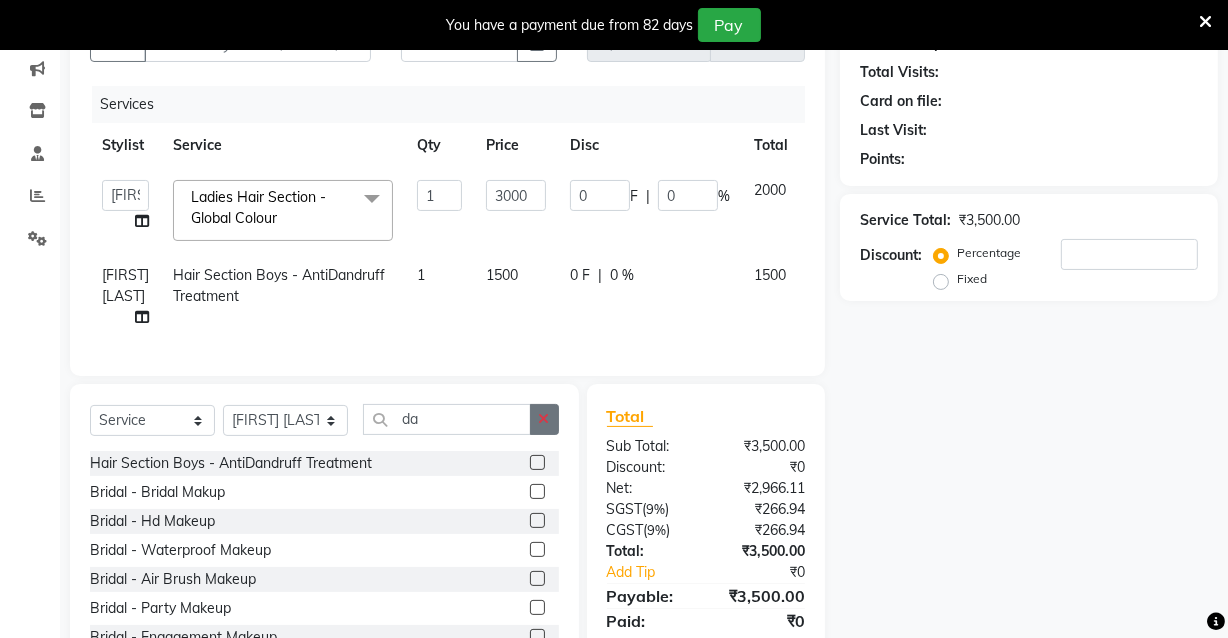 click on "Select  Service  Product  Membership  Package Voucher Prepaid Gift Card  Select Stylist [FIRST] [LAST] [FIRST] [LAST] [FIRST] [LAST] [FIRST] [LAST] da Hair Section Boys - Anti Dandruff Treatment  Bridal - Bridal Makup  Bridal - Hd Makeup  Bridal - Waterproof Makeup  Bridal - Air Brush Makeup  Bridal - Party Makeup  Bridal - Engagement Makeup  Bridal - Only Hair Styling" 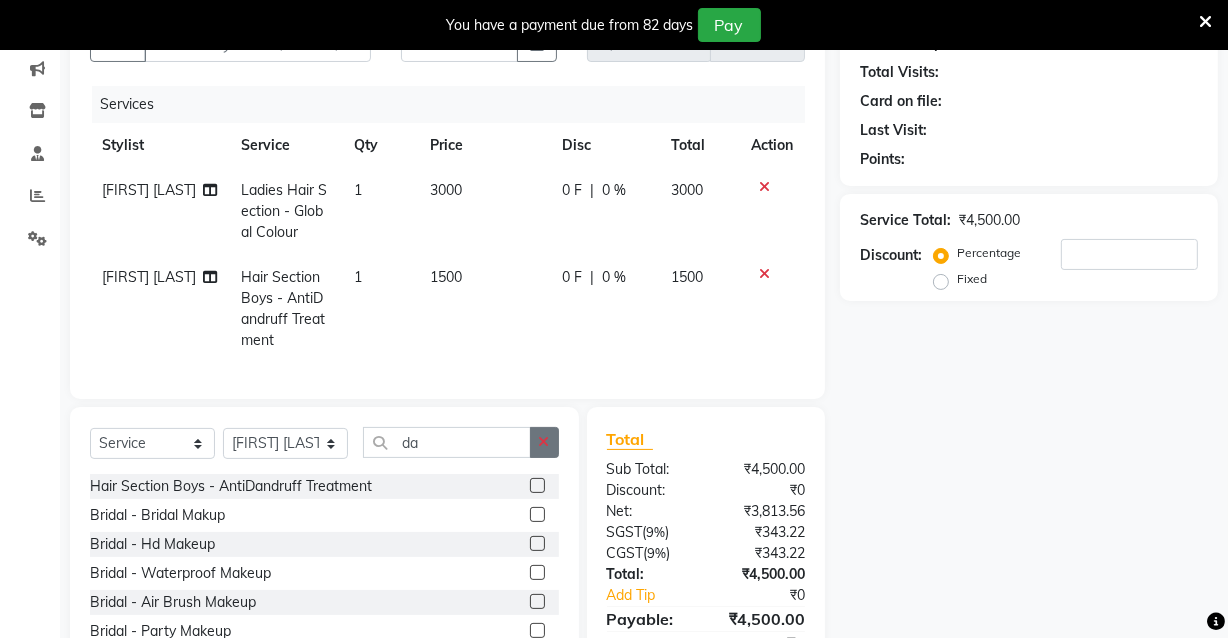 drag, startPoint x: 541, startPoint y: 433, endPoint x: 540, endPoint y: 453, distance: 20.024984 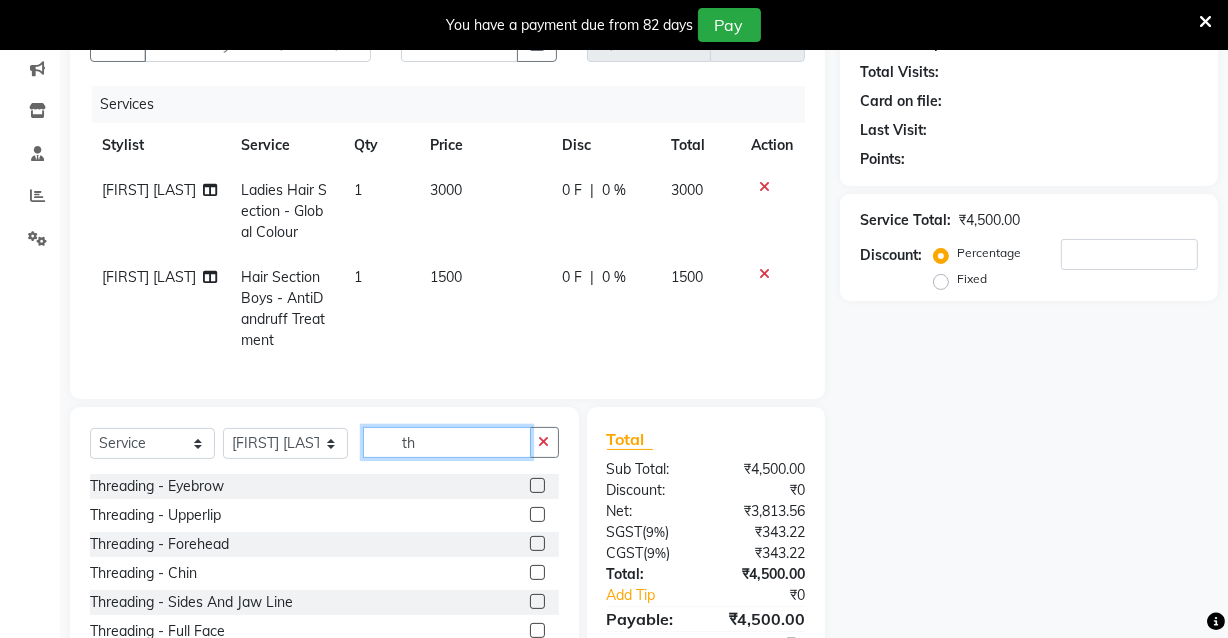 type on "th" 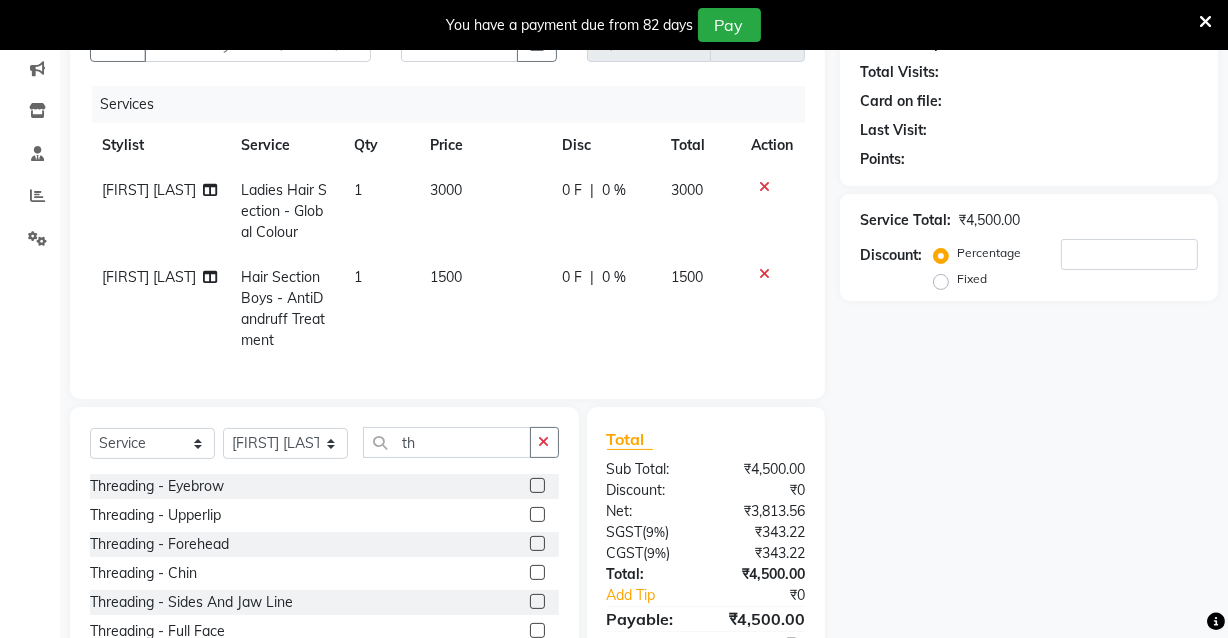 click 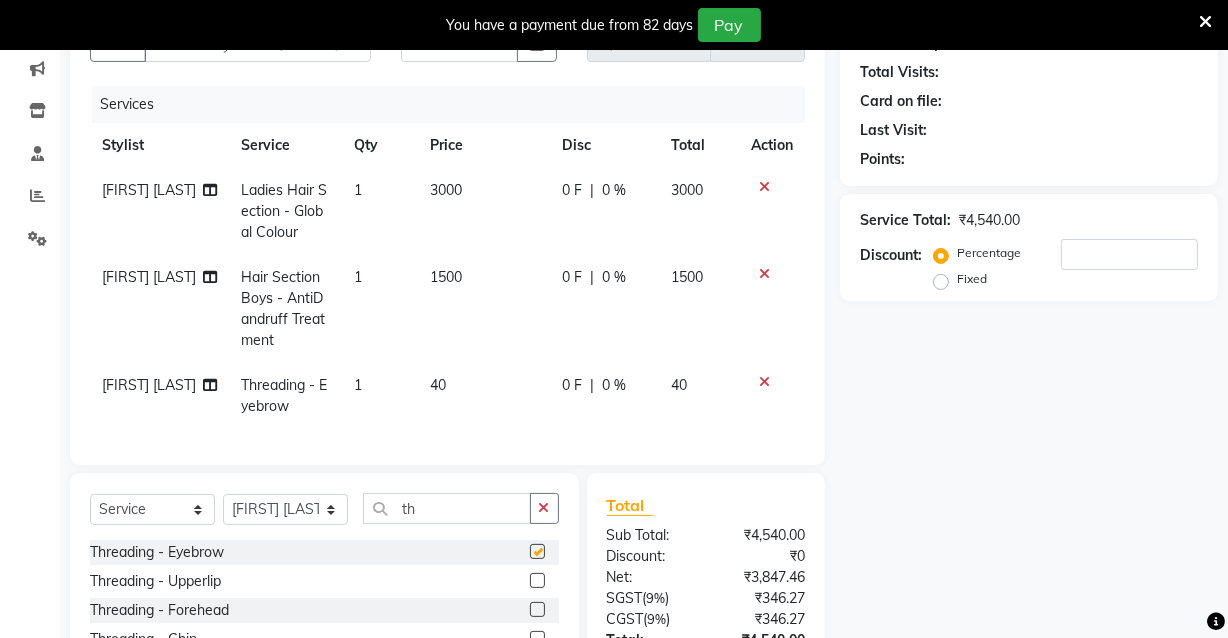 checkbox on "false" 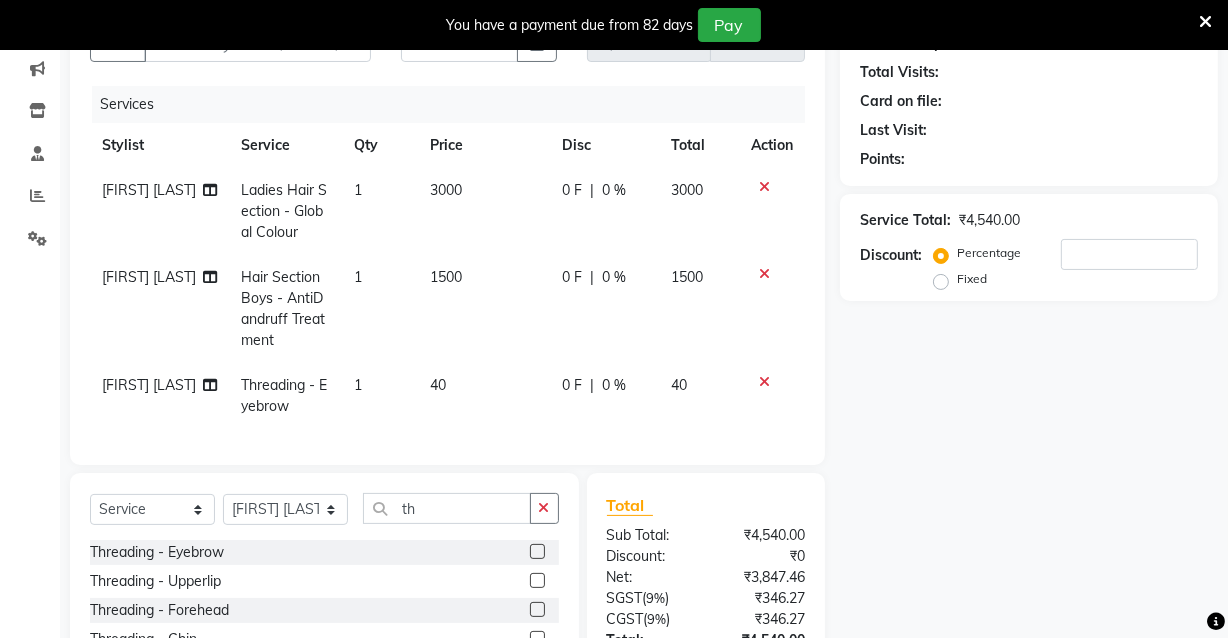click on "40" 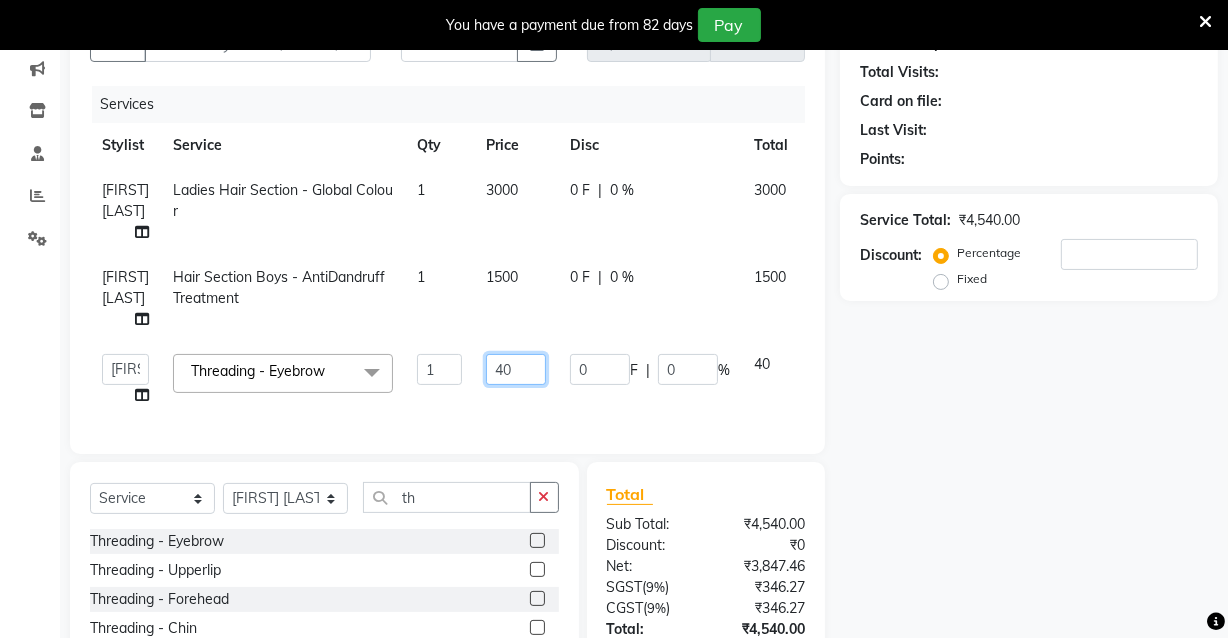 click on "40" 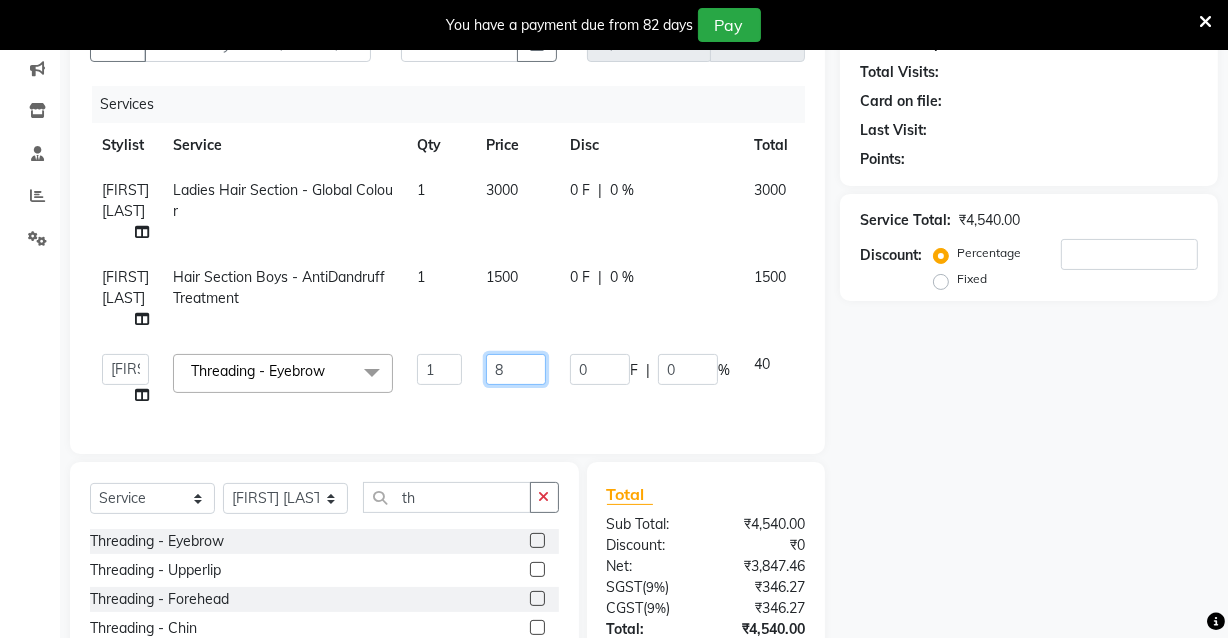 type on "80" 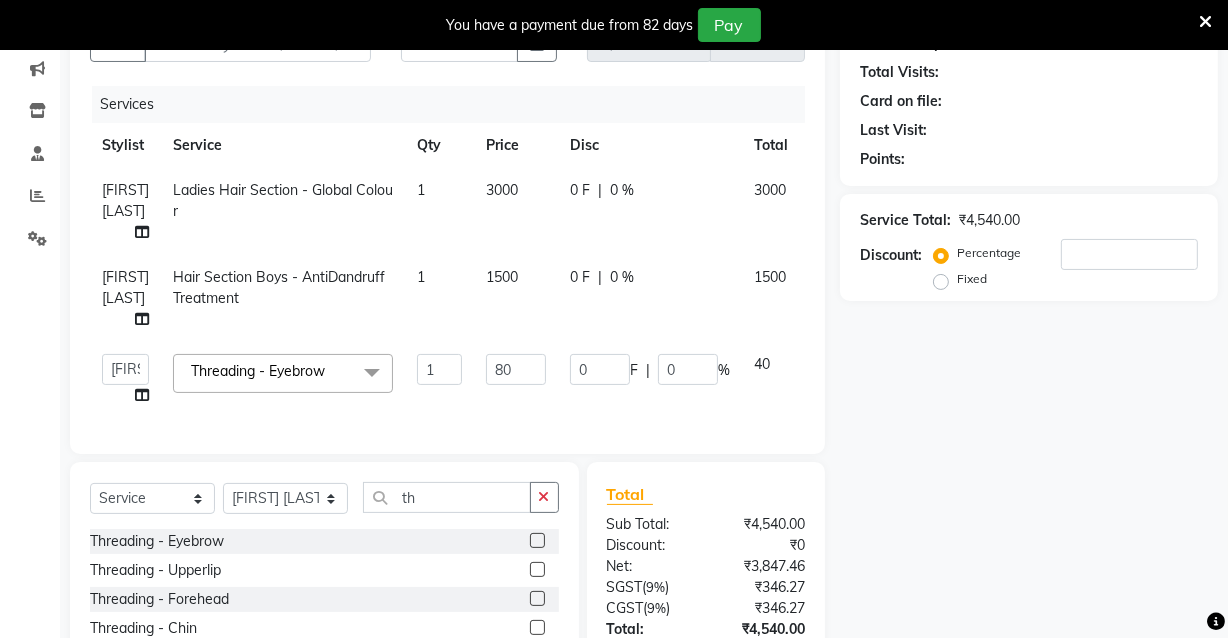 click on "Fixed" 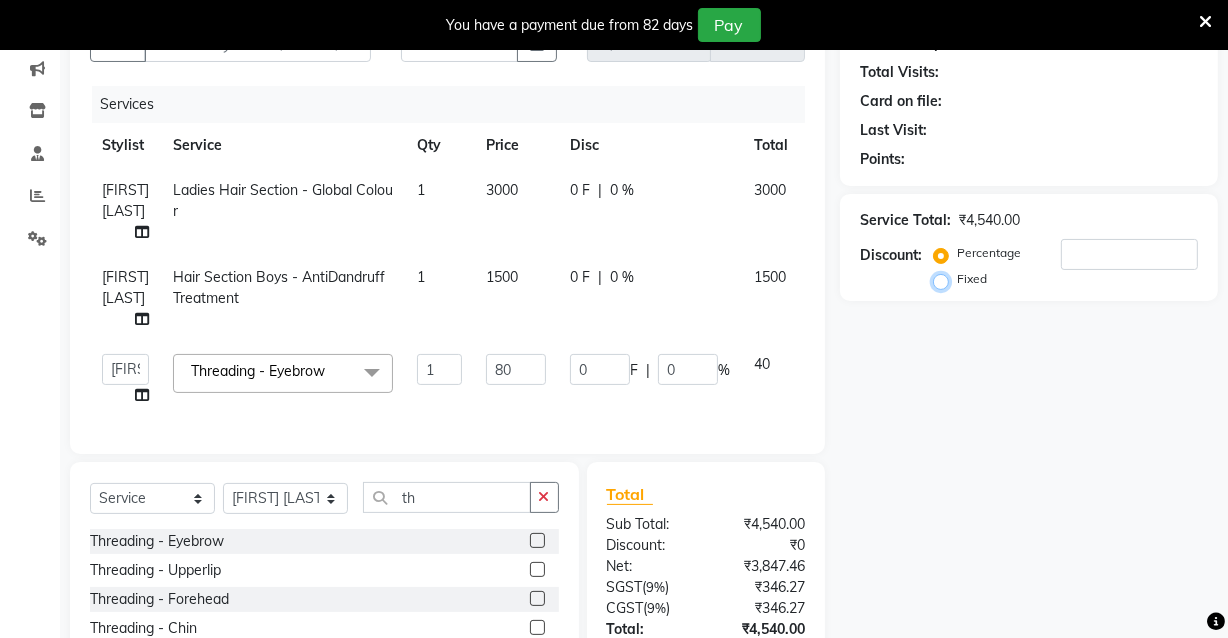 click on "Fixed" at bounding box center [945, 279] 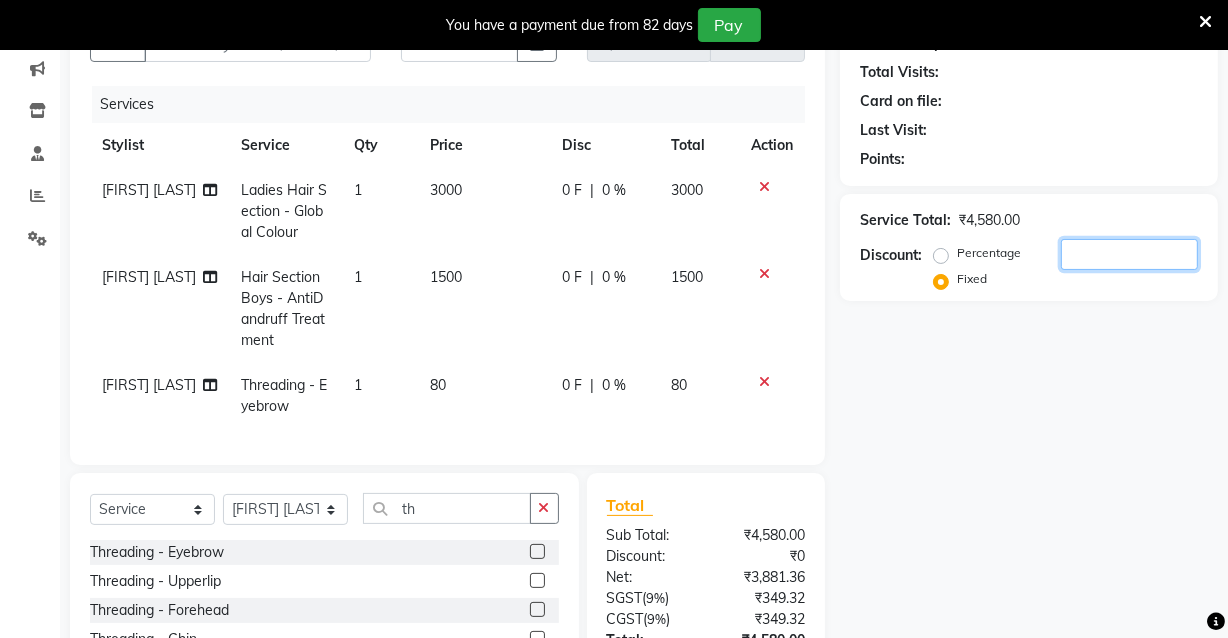click 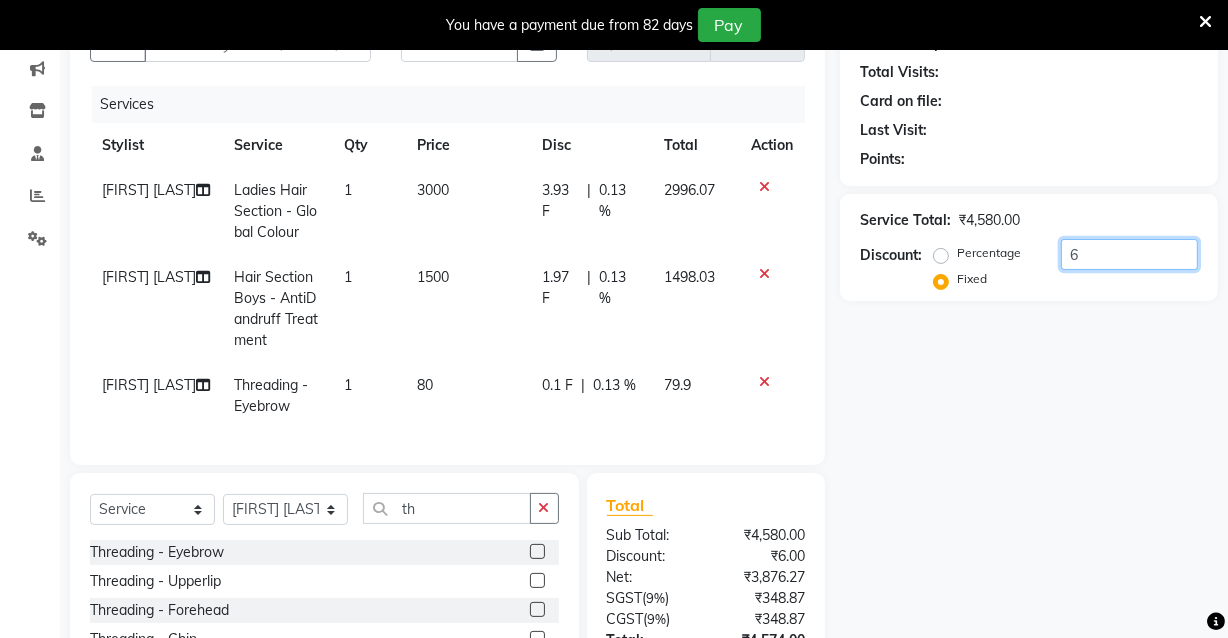 type on "6" 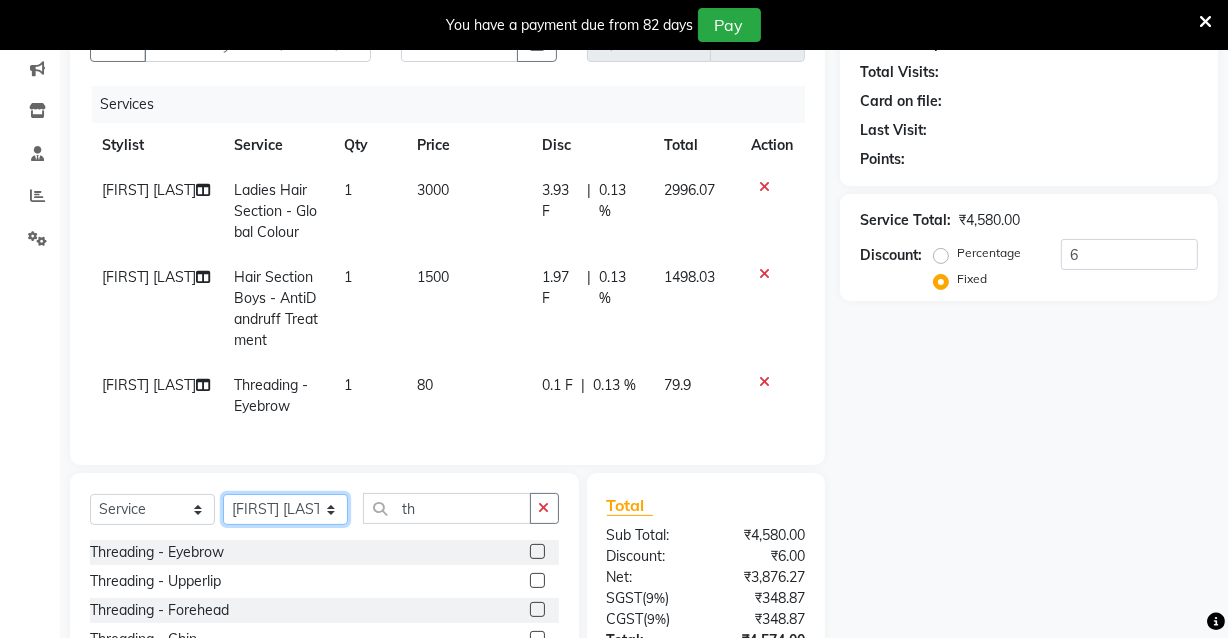 click on "Select Stylist [FIRST] [LAST] [FIRST] [LAST] [FIRST] [LAST] [FIRST] [LAST]" 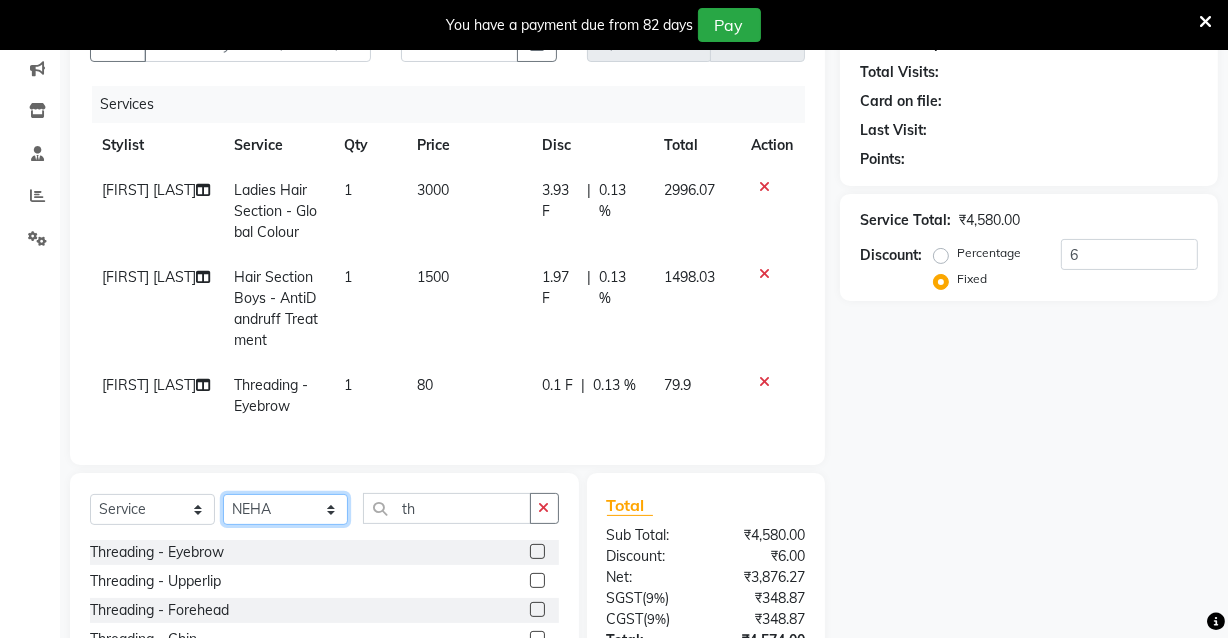 click on "Select Stylist [FIRST] [LAST] [FIRST] [LAST] [FIRST] [LAST] [FIRST] [LAST]" 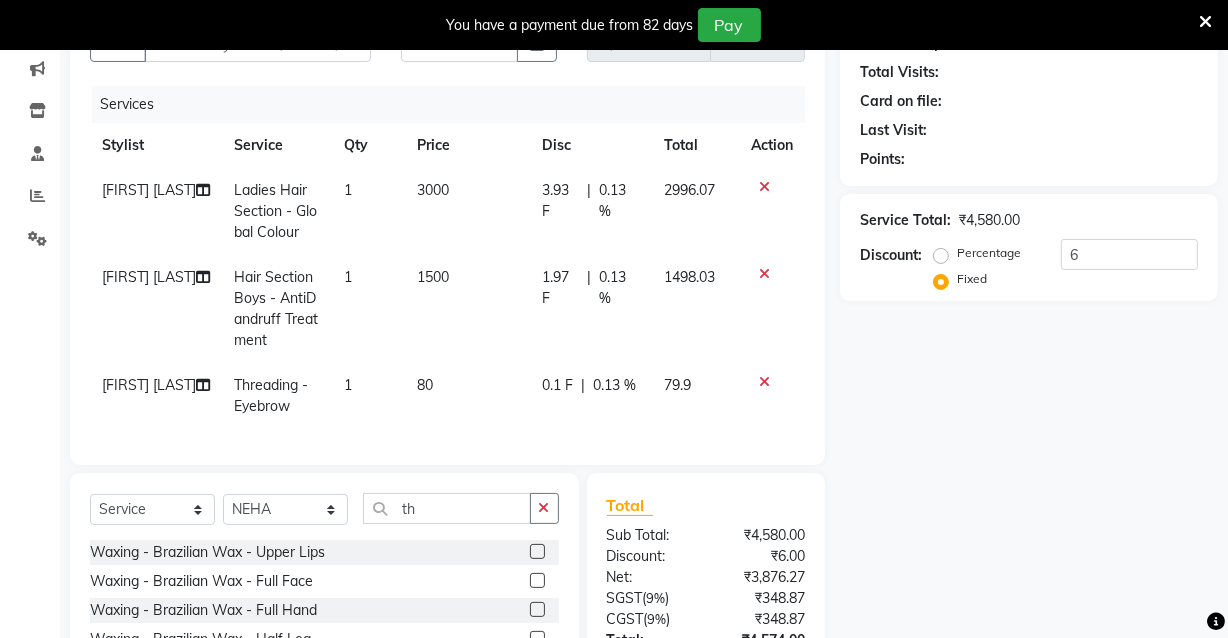 click on "Percentage" 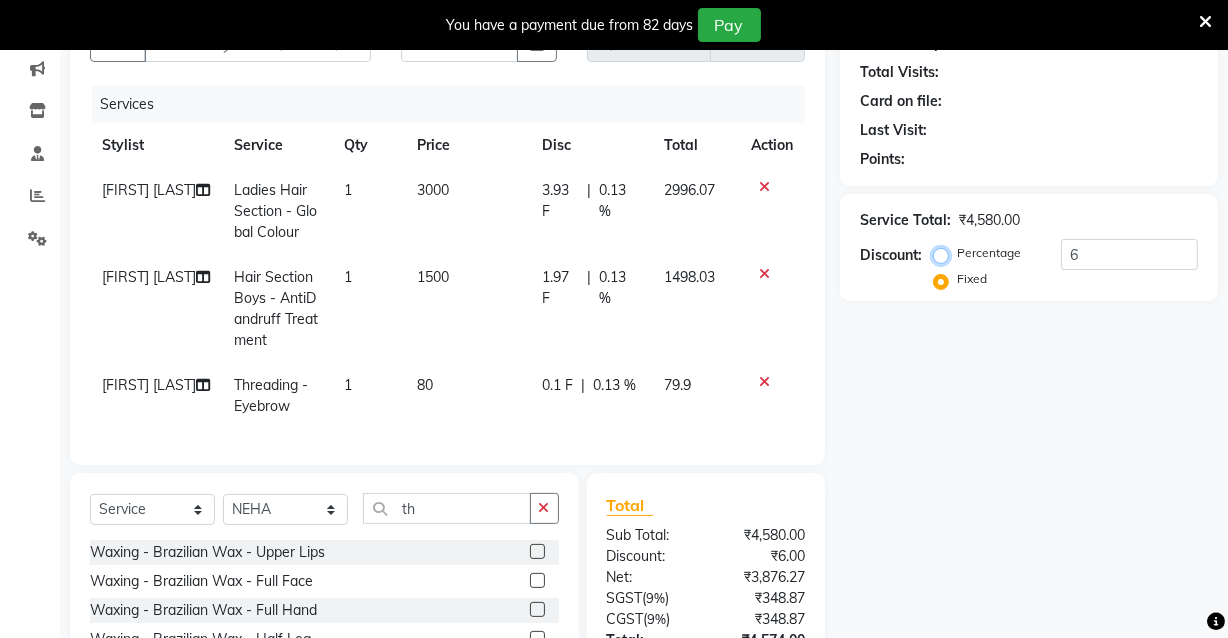 click on "Percentage" at bounding box center (945, 253) 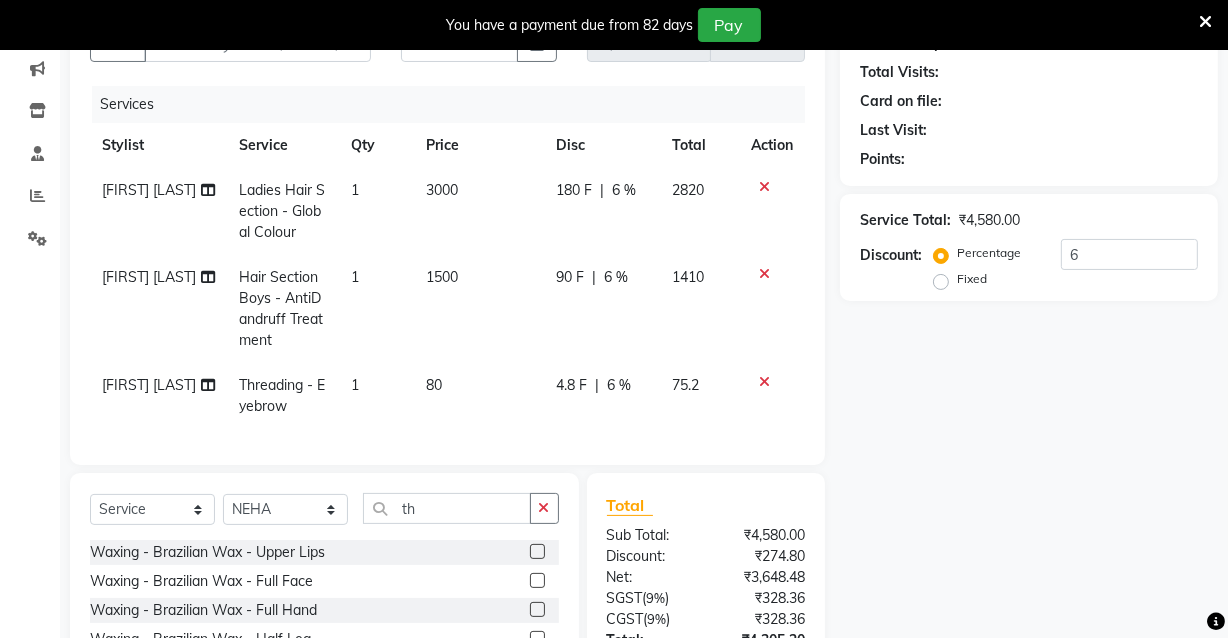 click 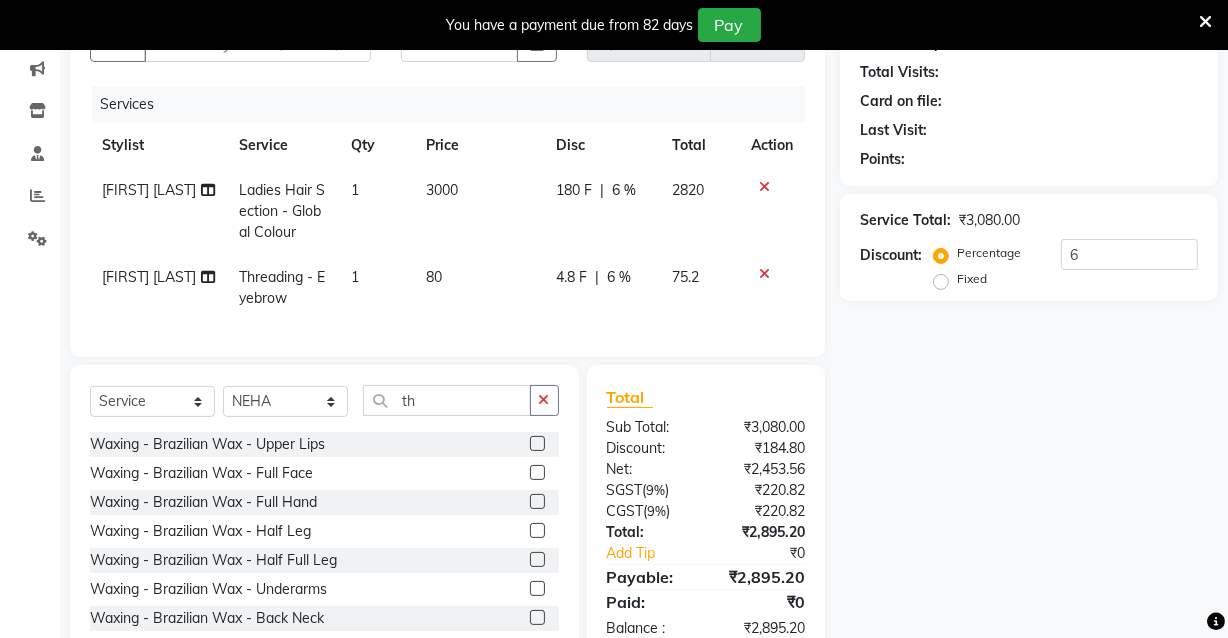 click 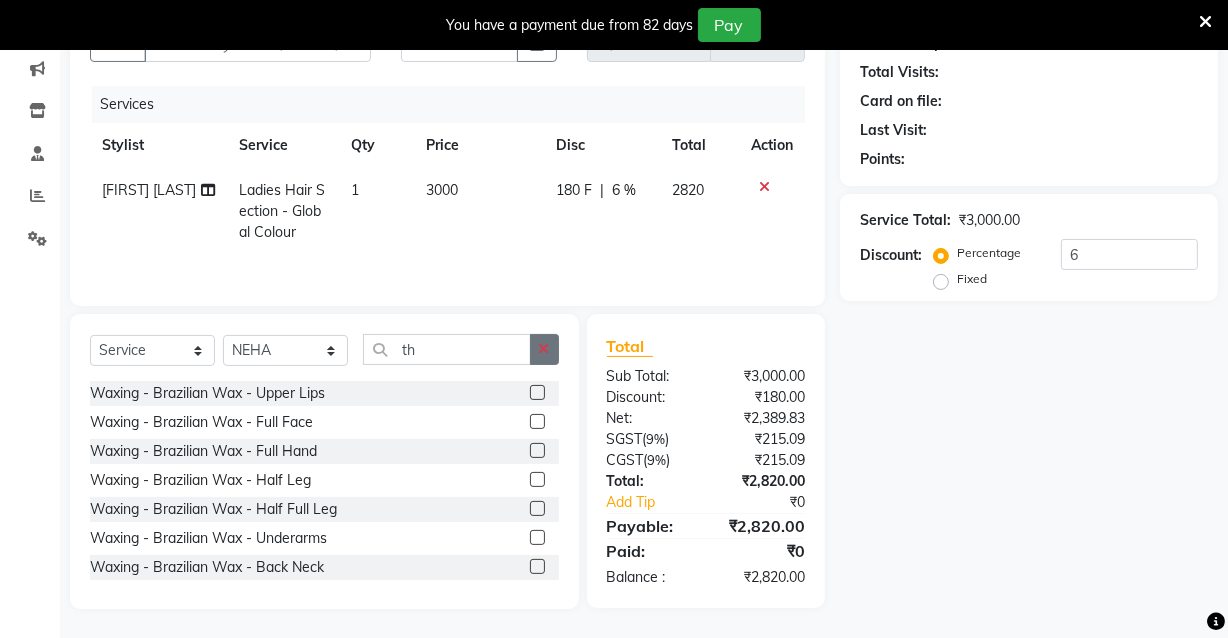 click 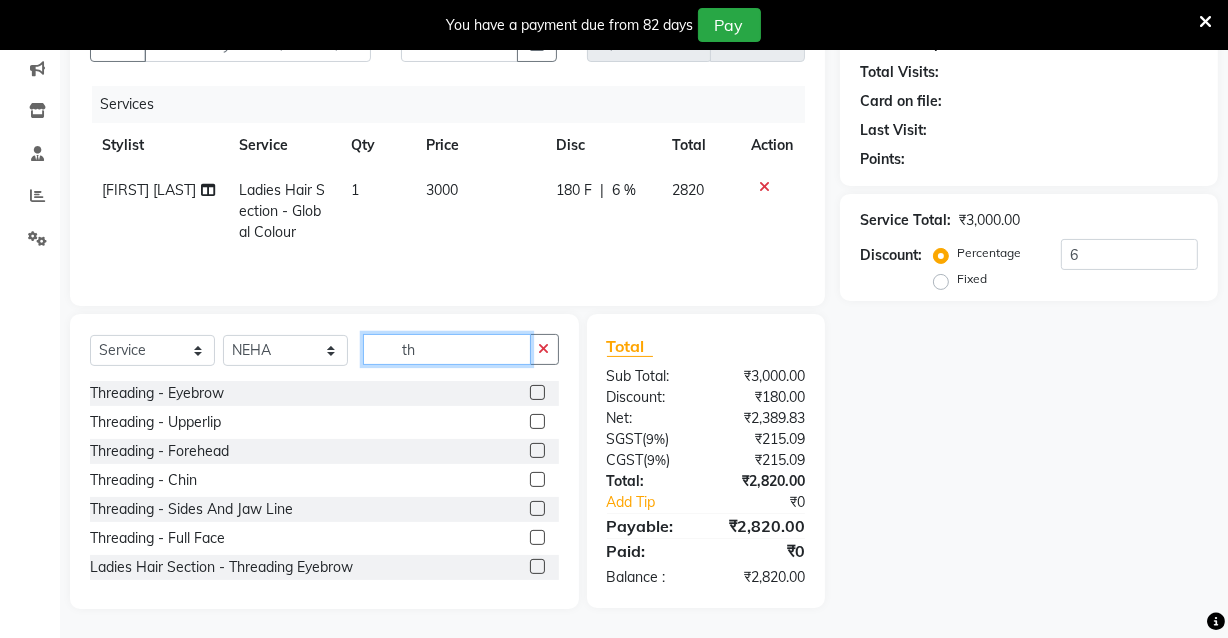 type on "th" 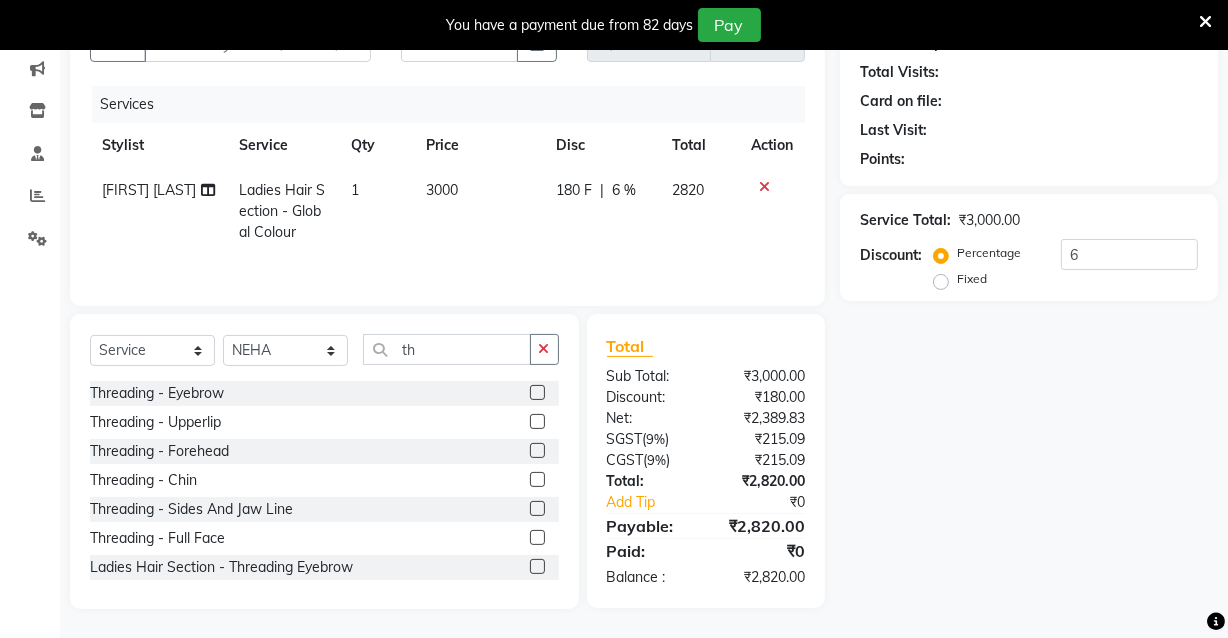 click 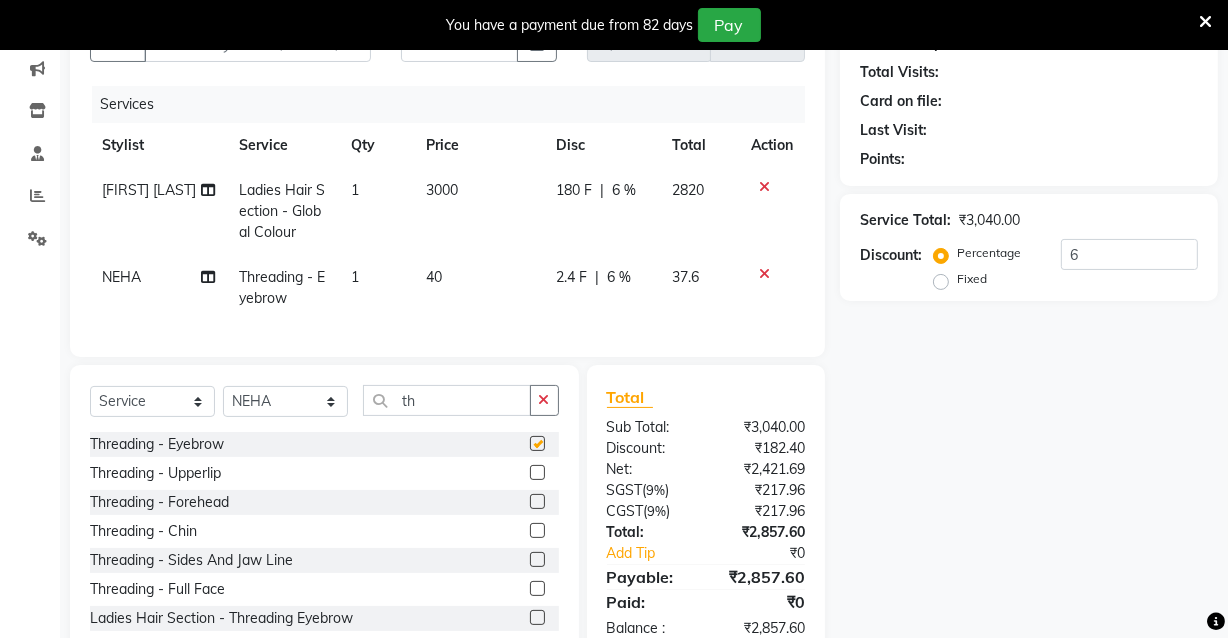 checkbox on "false" 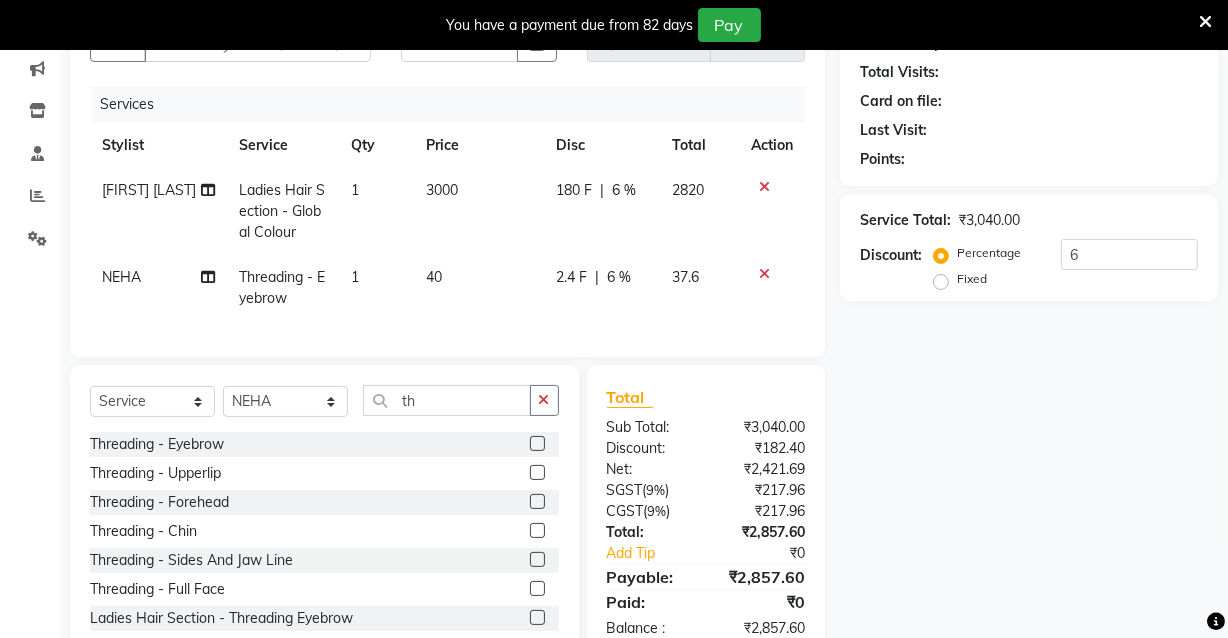 click on "40" 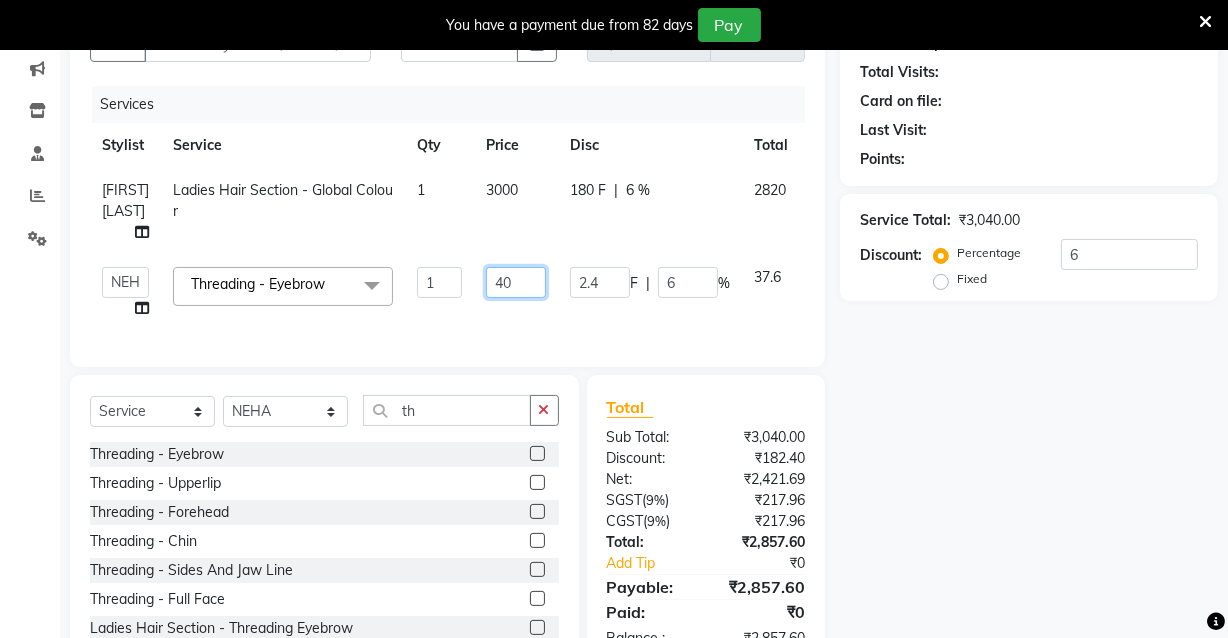 click on "40" 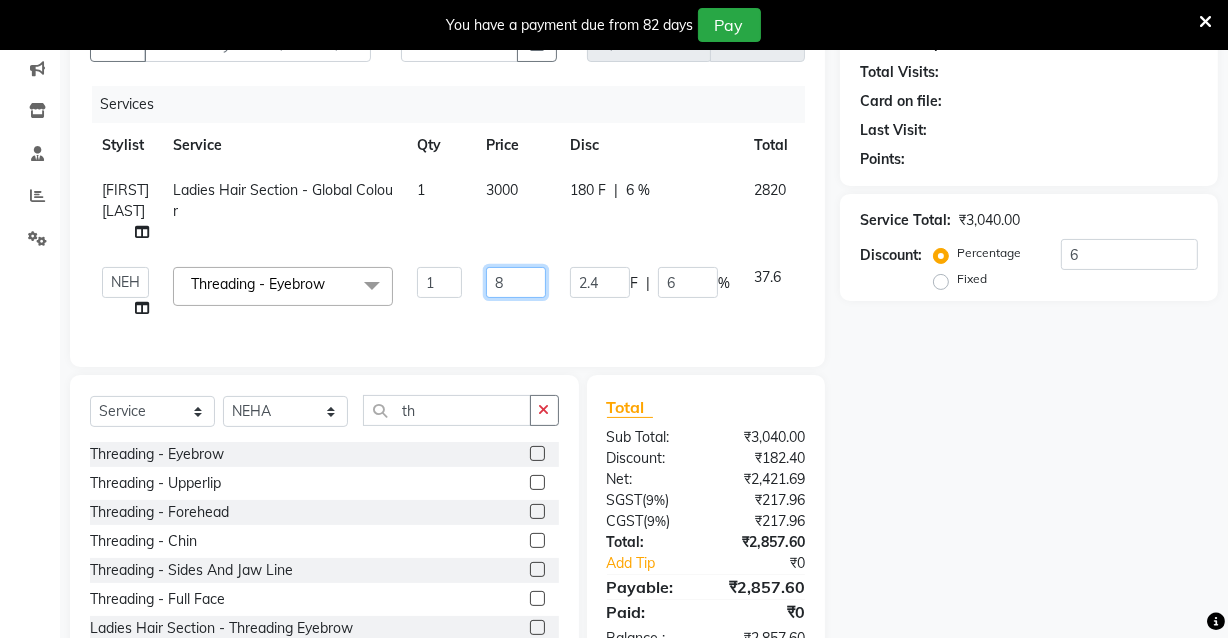 type on "80" 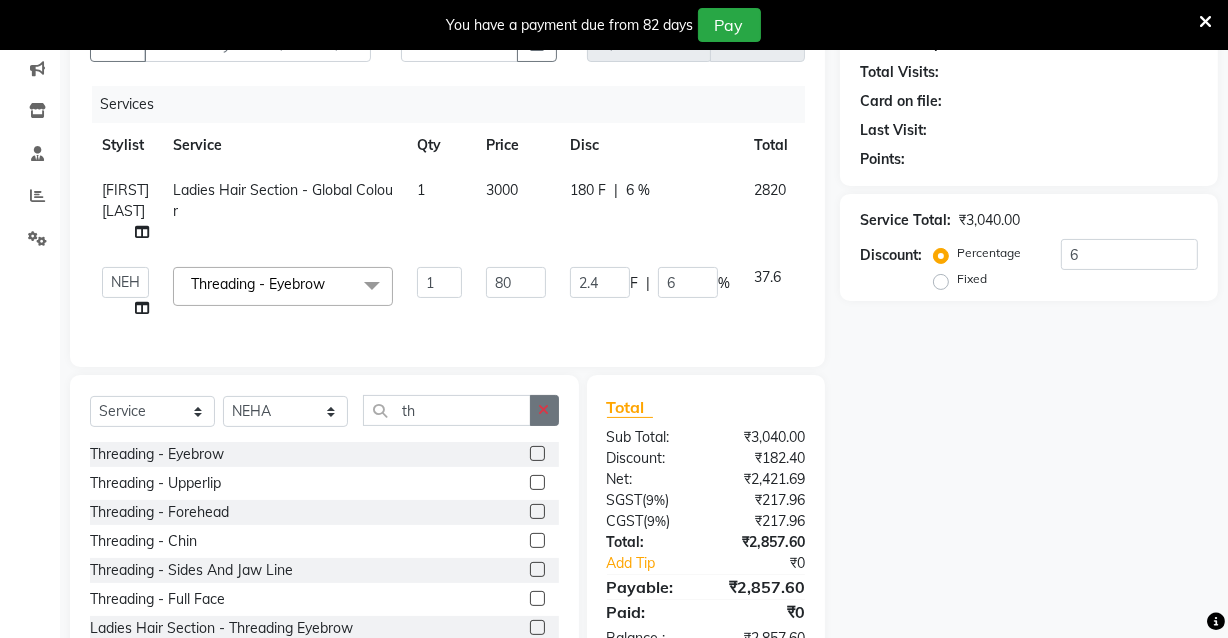 click 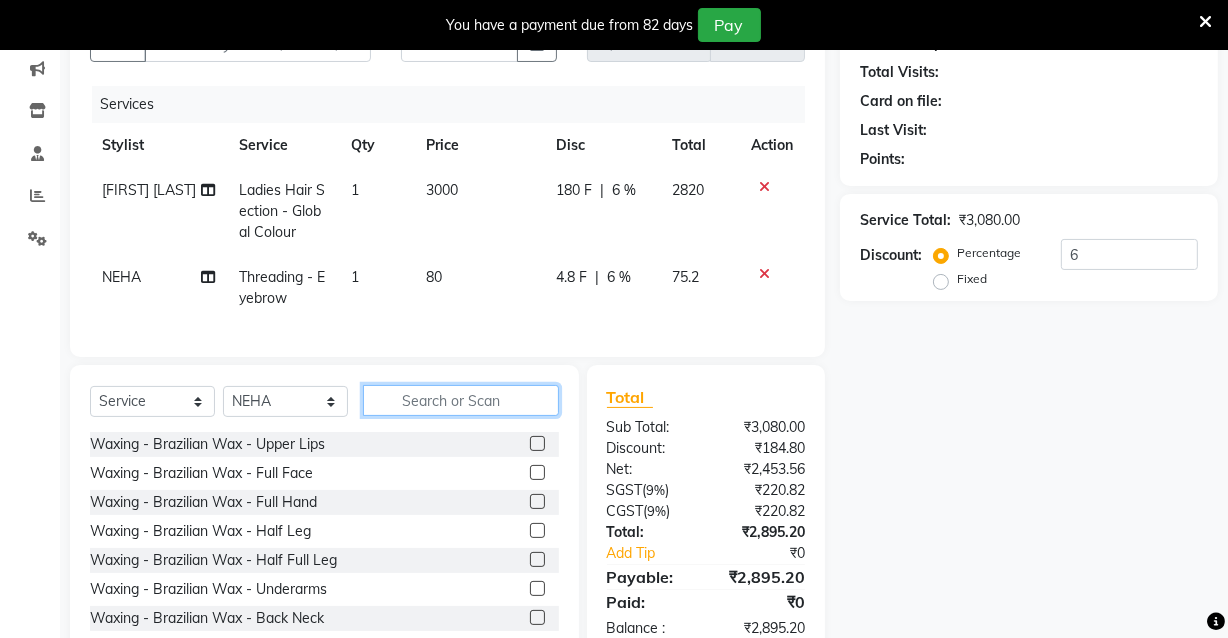 click 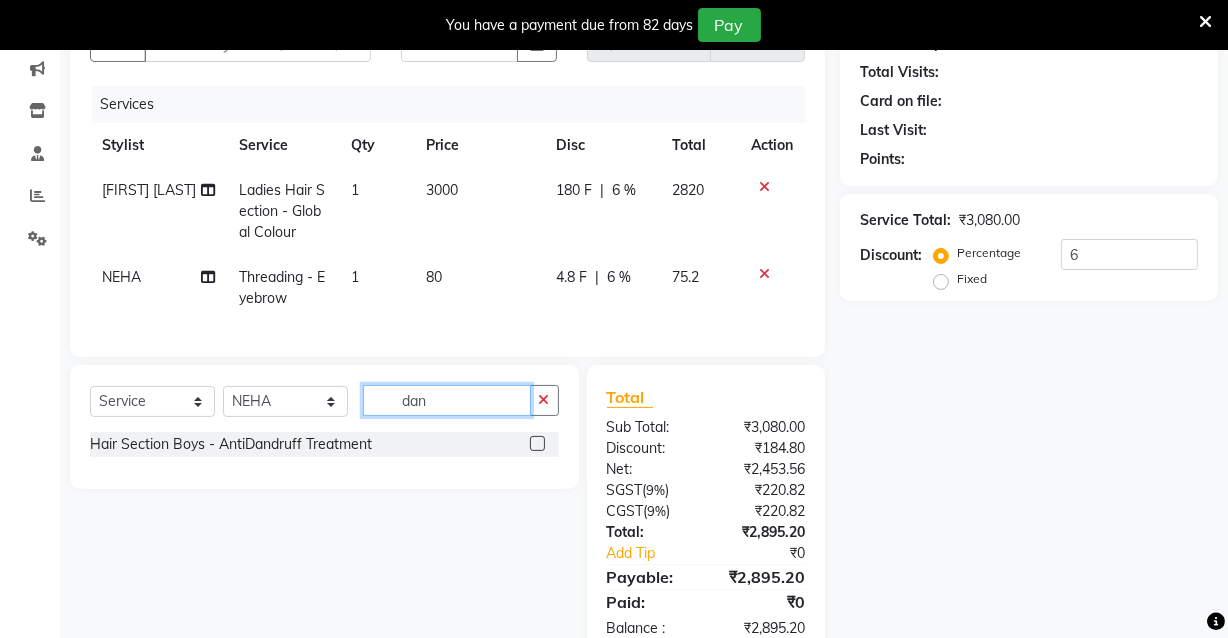 type on "dan" 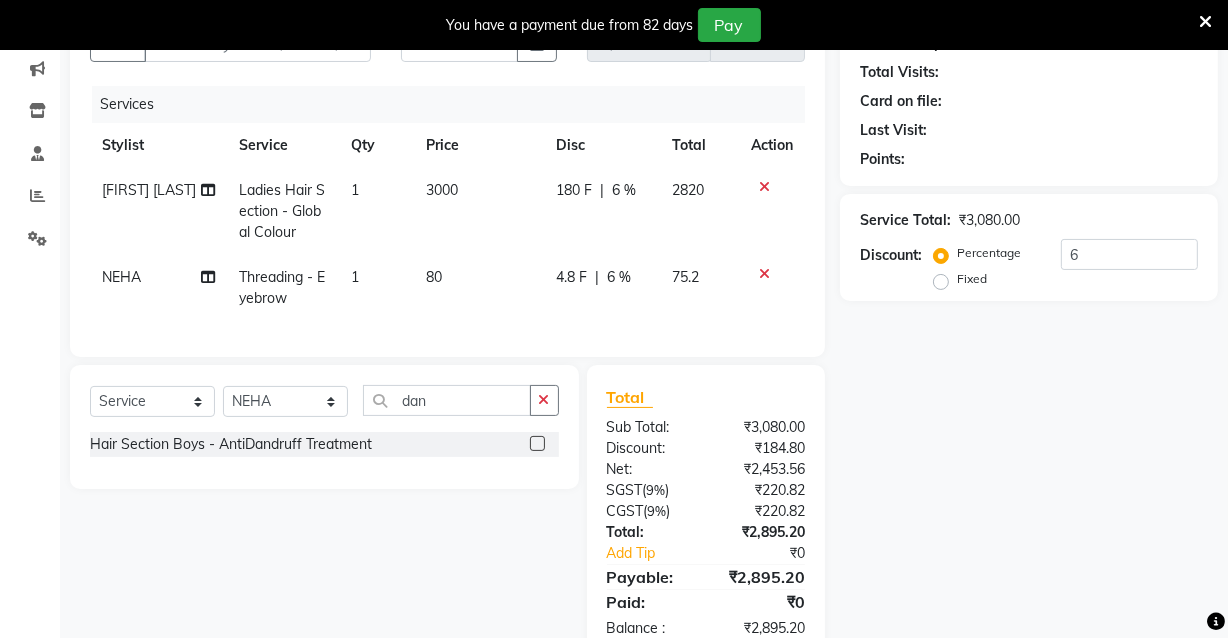 click 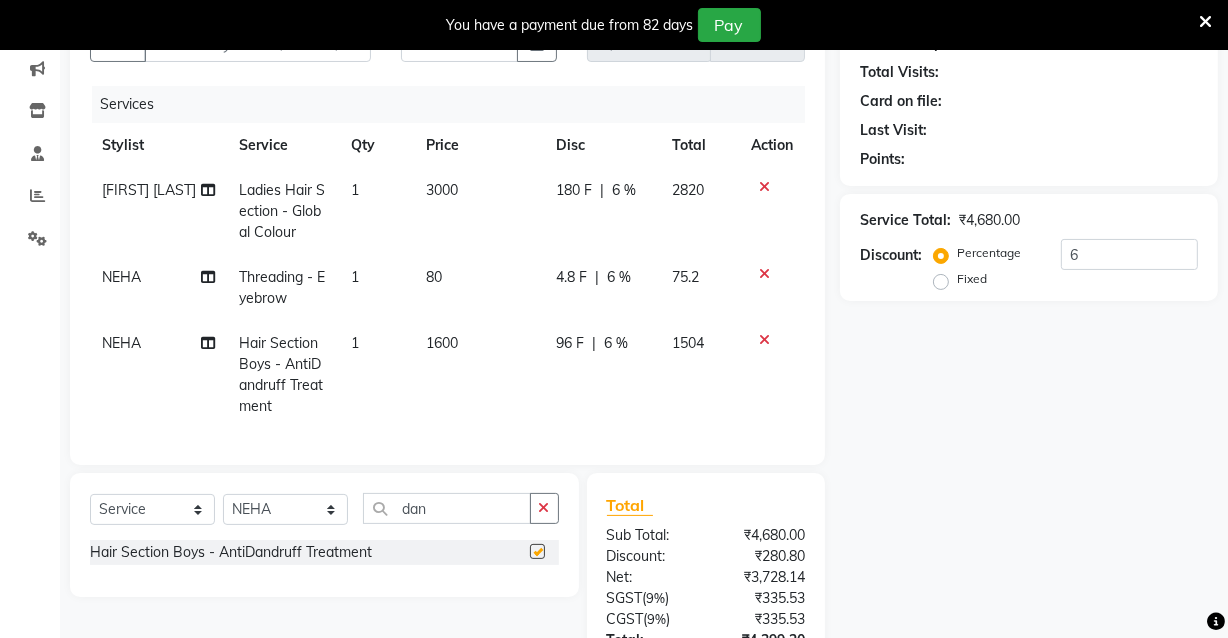 checkbox on "false" 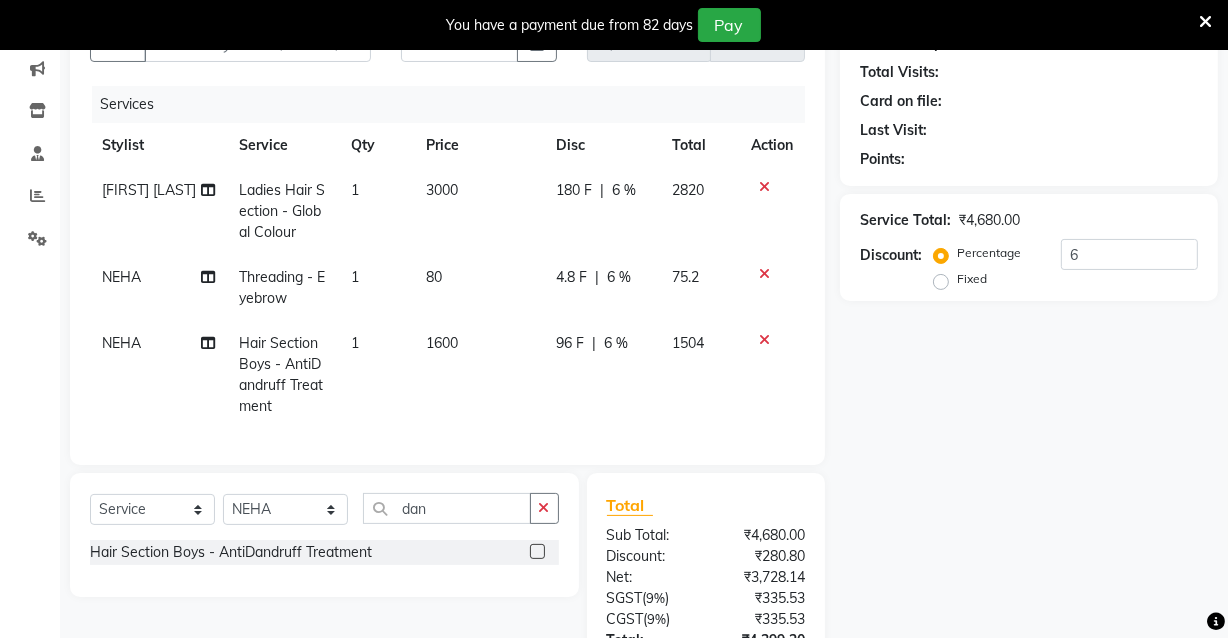 click on "1600" 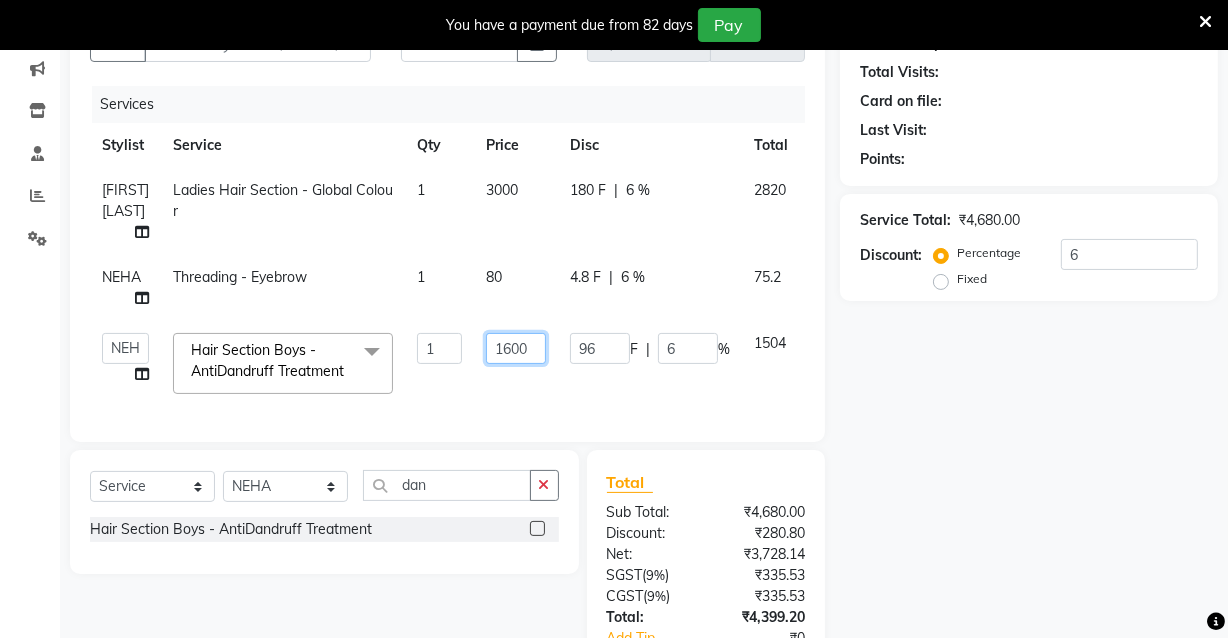 click on "1600" 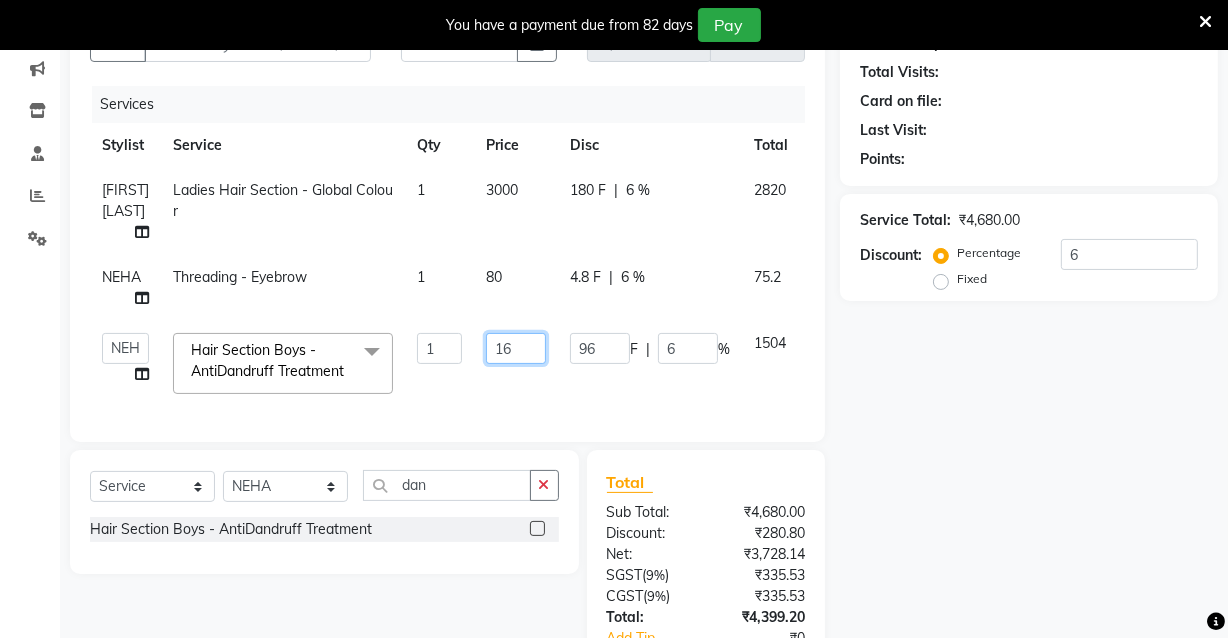 type on "1" 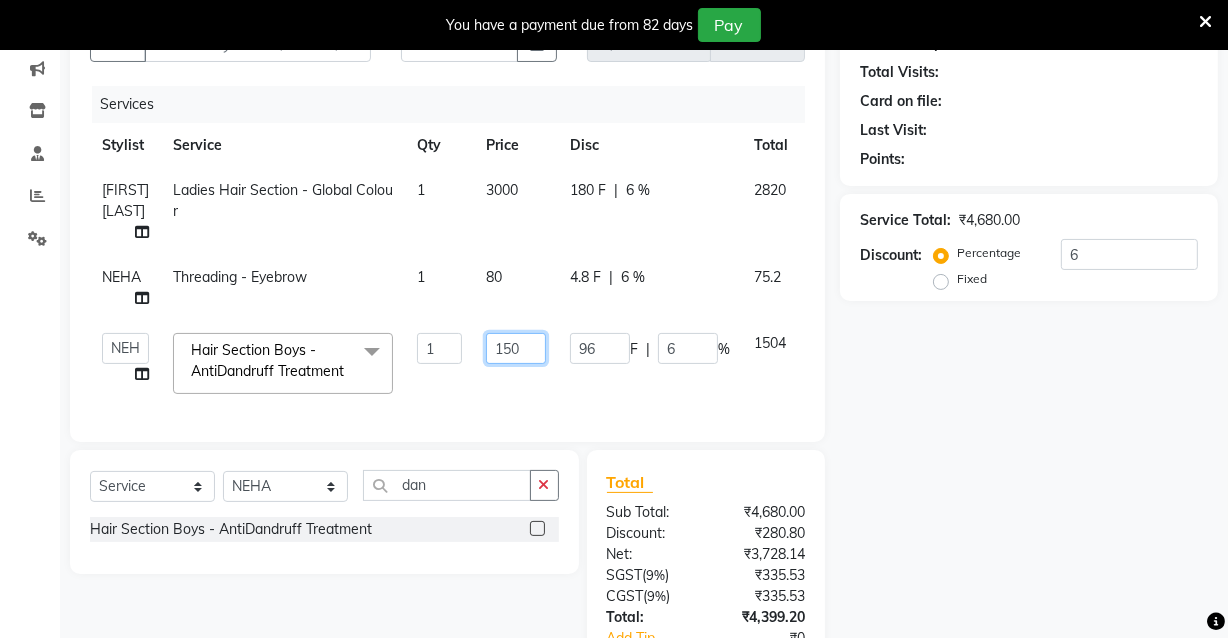 type on "1500" 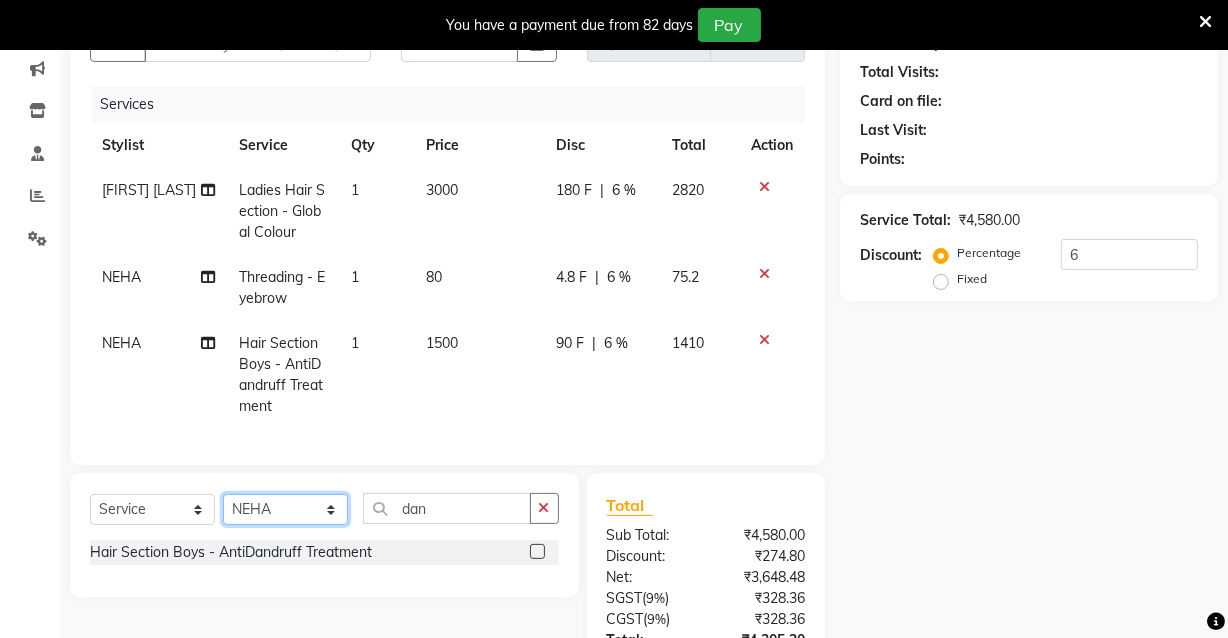 click on "Client +[COUNTRY_CODE] Date 03-08-2025 Invoice Number V/2025 V/2025-26 0067 Services Stylist Service Qty Price Disc Total Action [FIRST] [LAST] Ladies Hair Section - Global Colour 1 3000 180 F | 6 % 2820 [FIRST] Threading - Eyebrow 1 80 4.8 F | 6 % 75.2 [FIRST] Hair Section Boys - Anti Dandruff Treatment 1 1500 90 F | 6 % 1410 Select Service Product Membership Package Voucher Prepaid Gift Card Select Stylist [FIRST] [LAST] [FIRST] [LAST] [FIRST] [LAST] [FIRST] [LAST] dan Hair Section Boys - Anti Dandruff Treatment Total Sub Total: ₹4,580.00 Discount: ₹274.80 Net: ₹3,648.48 SGST ( 9% ) ₹328.36 CGST ( 9% ) ₹328.36 Total: ₹4,305.20 Add Tip ₹0 Payable: ₹4,305.20 Paid: ₹0 Balance : ₹4,305.20" 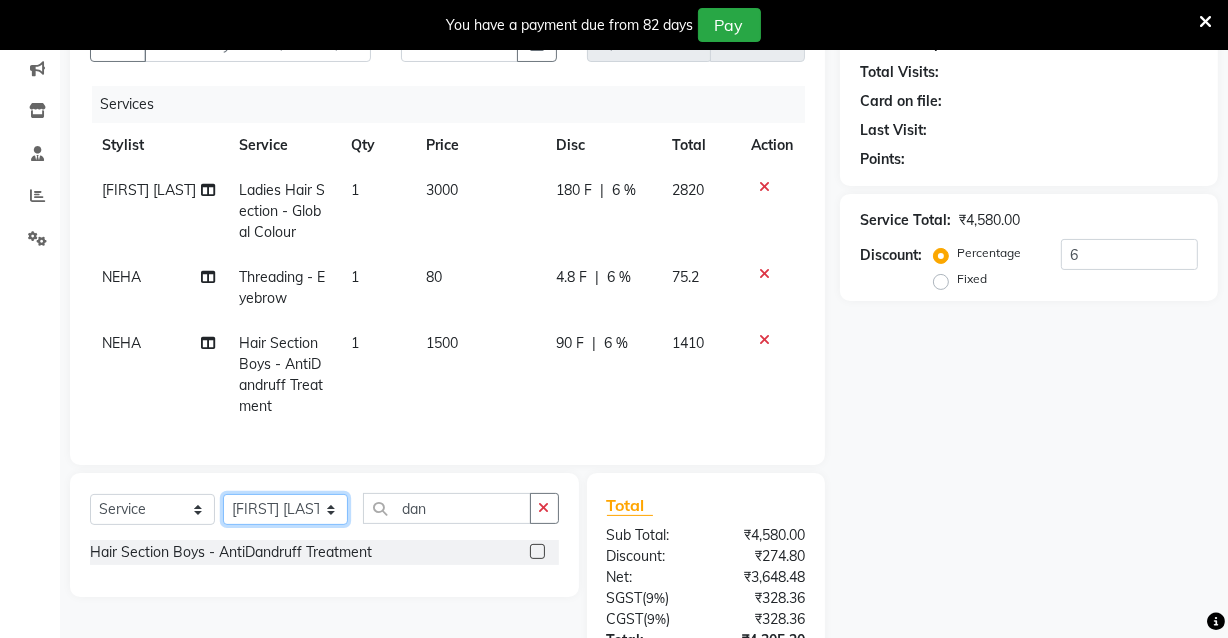 click on "Select Stylist [FIRST] [LAST] [FIRST] [LAST] [FIRST] [LAST] [FIRST] [LAST]" 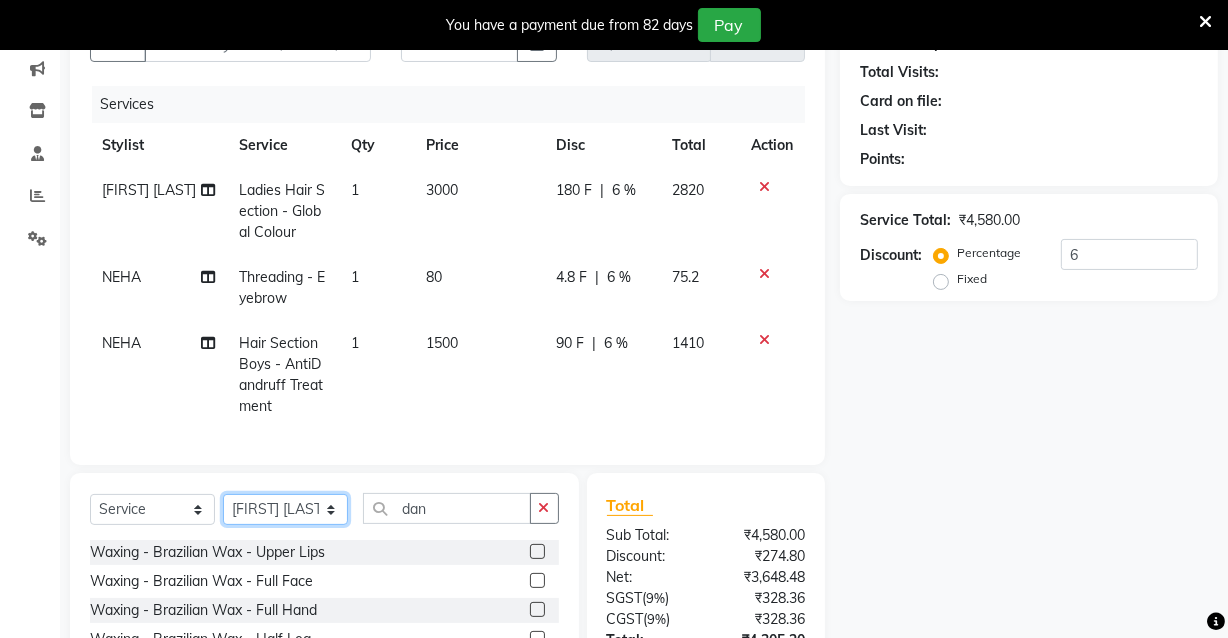 scroll, scrollTop: 386, scrollLeft: 0, axis: vertical 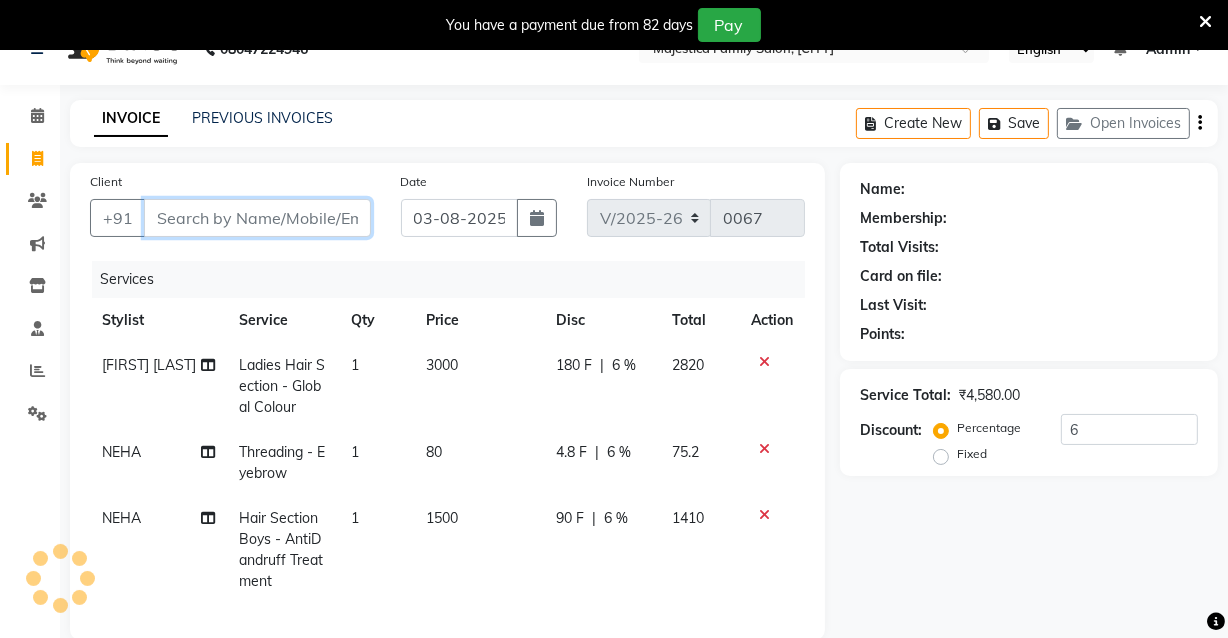 click on "Client" at bounding box center (257, 218) 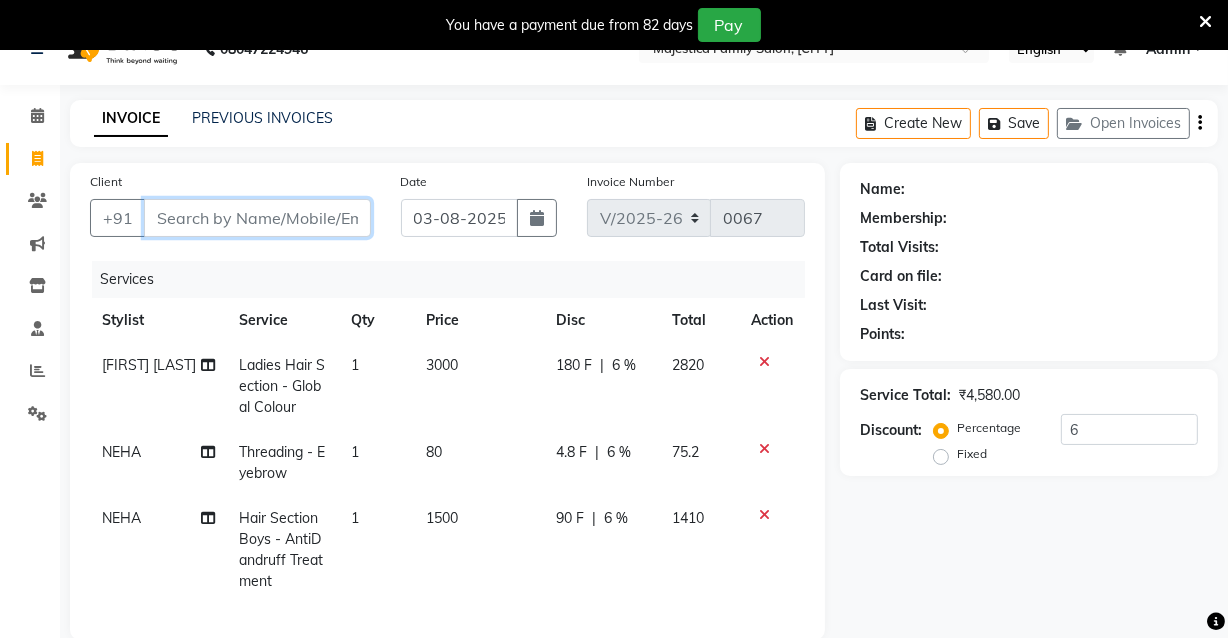 type on "8" 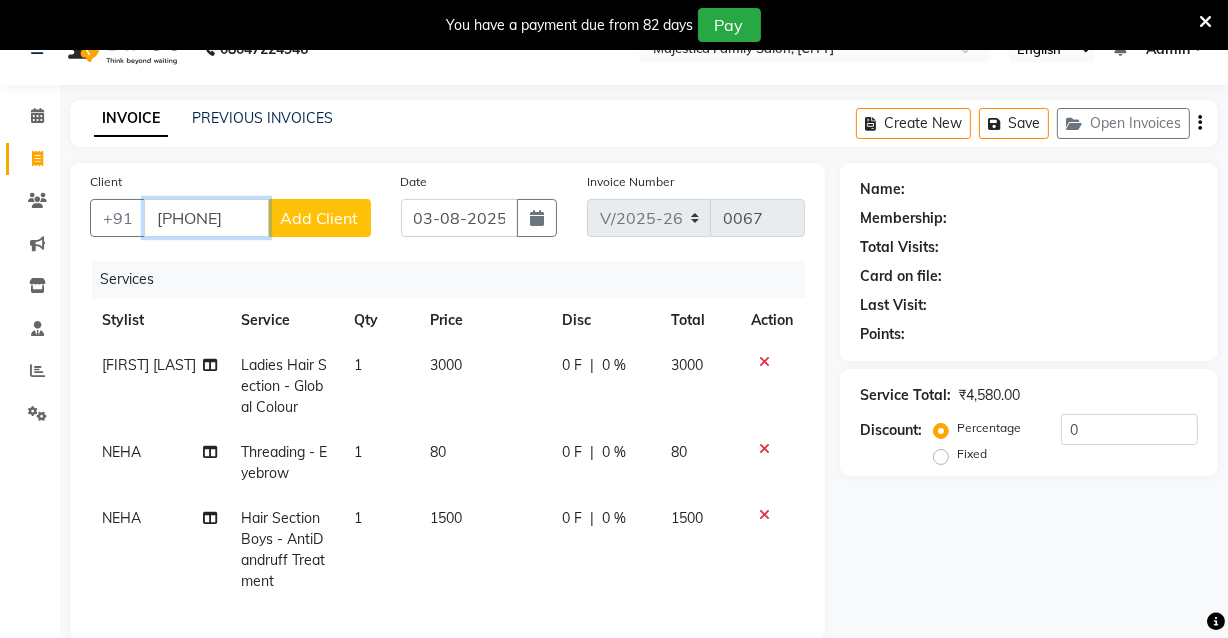 type on "[PHONE]" 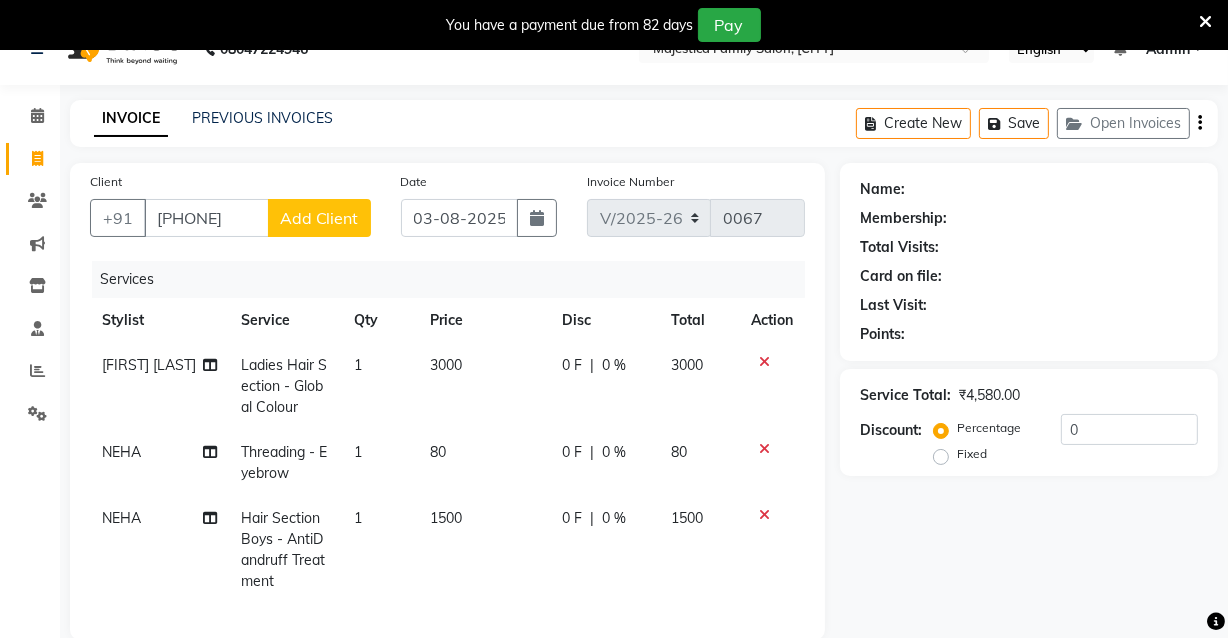 click on "Add Client" 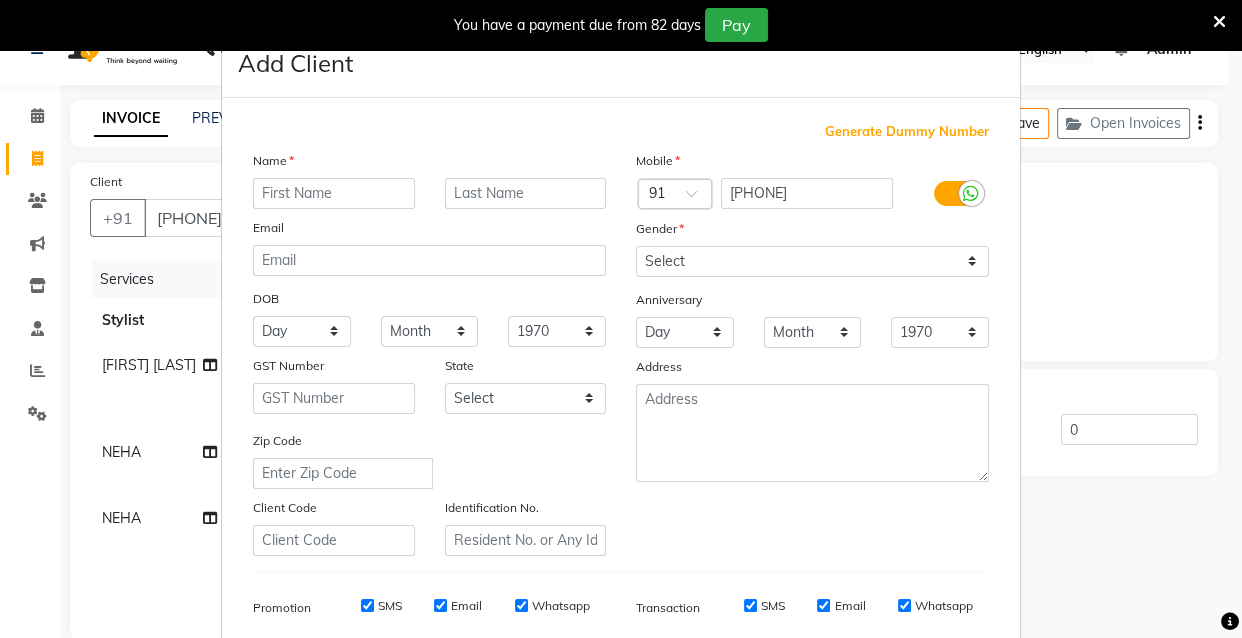 click at bounding box center (334, 193) 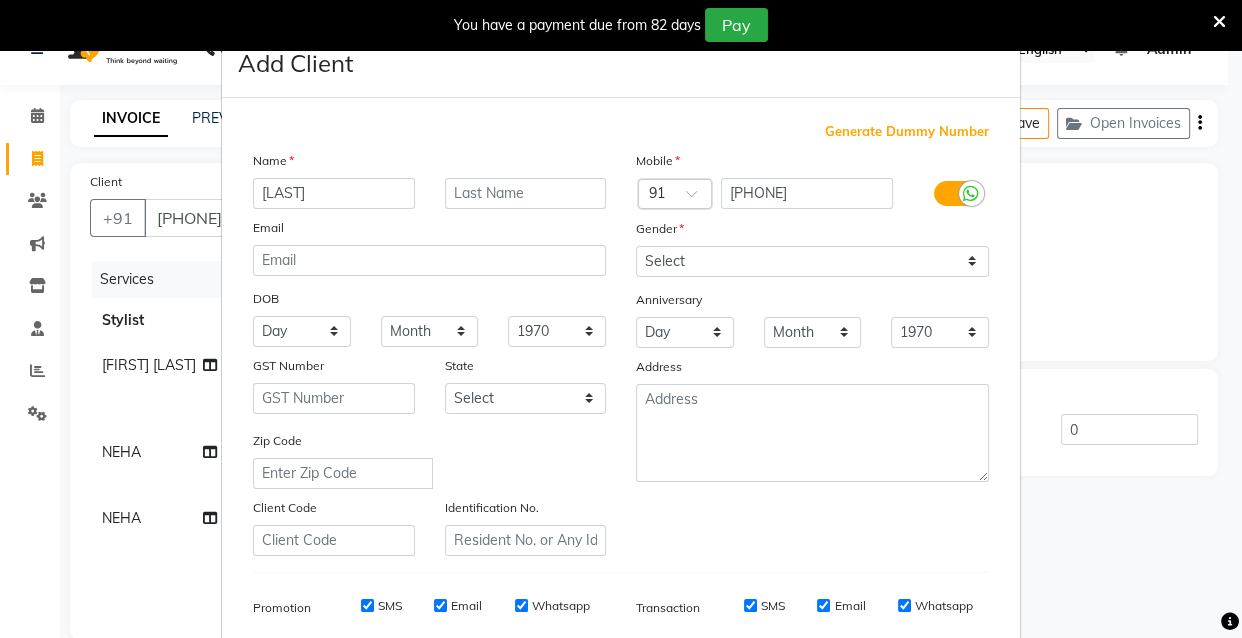 type on "[LAST]" 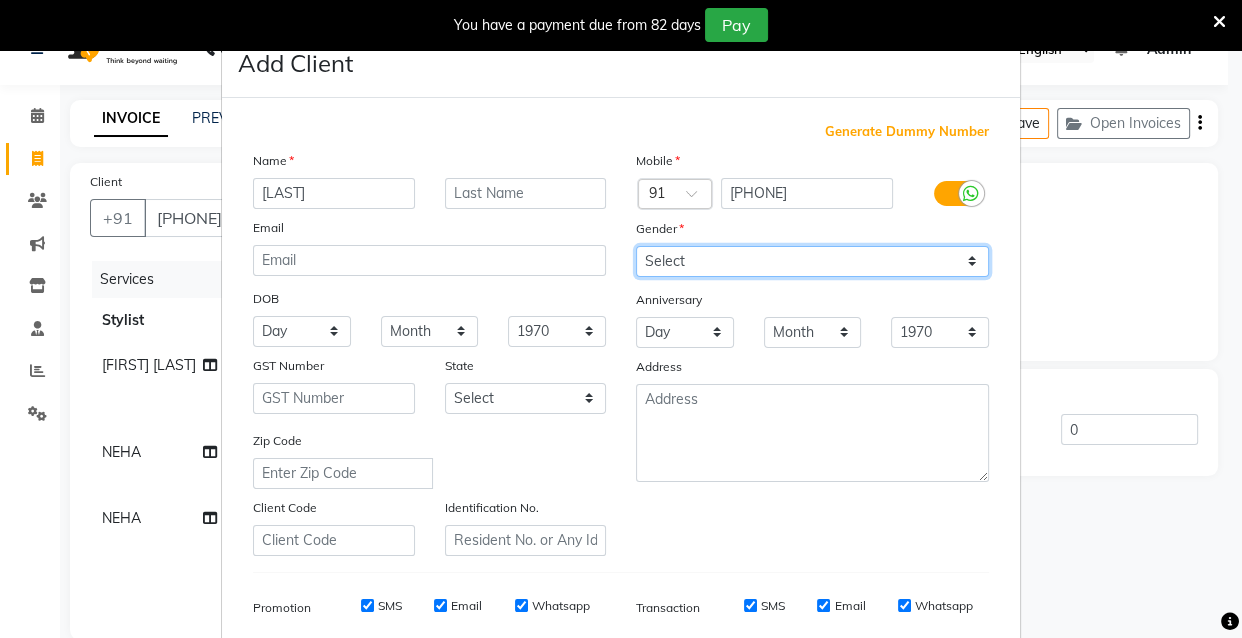 click on "Select Male Female Other Prefer Not To Say" at bounding box center (812, 261) 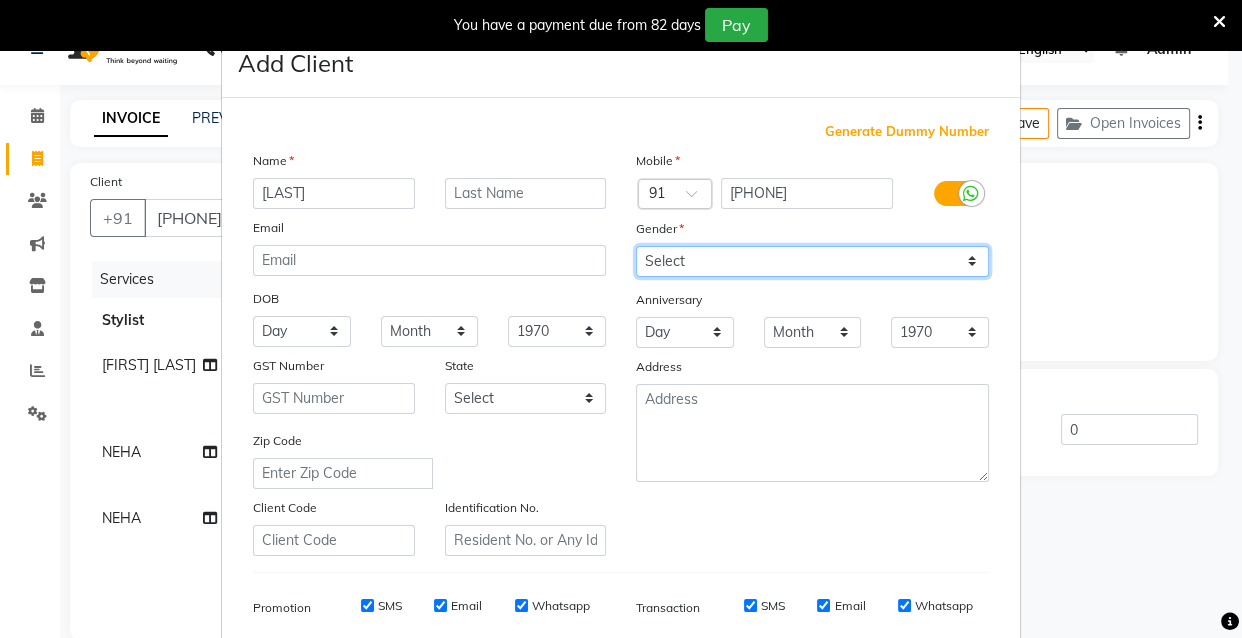 select on "female" 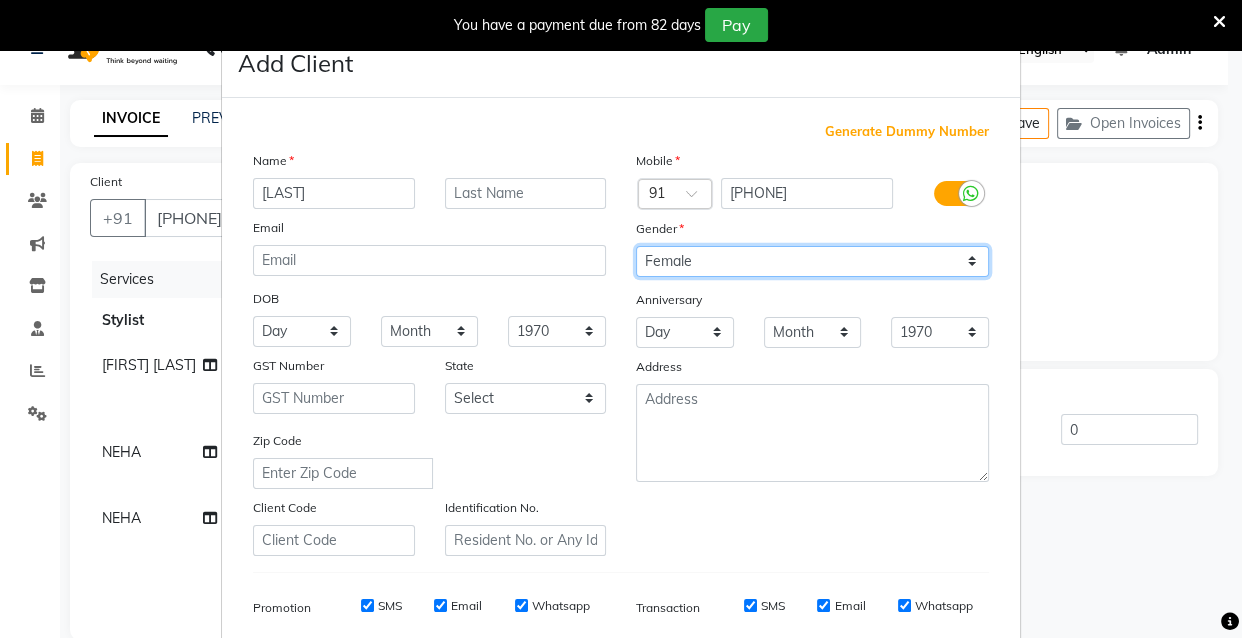 click on "Select Male Female Other Prefer Not To Say" at bounding box center (812, 261) 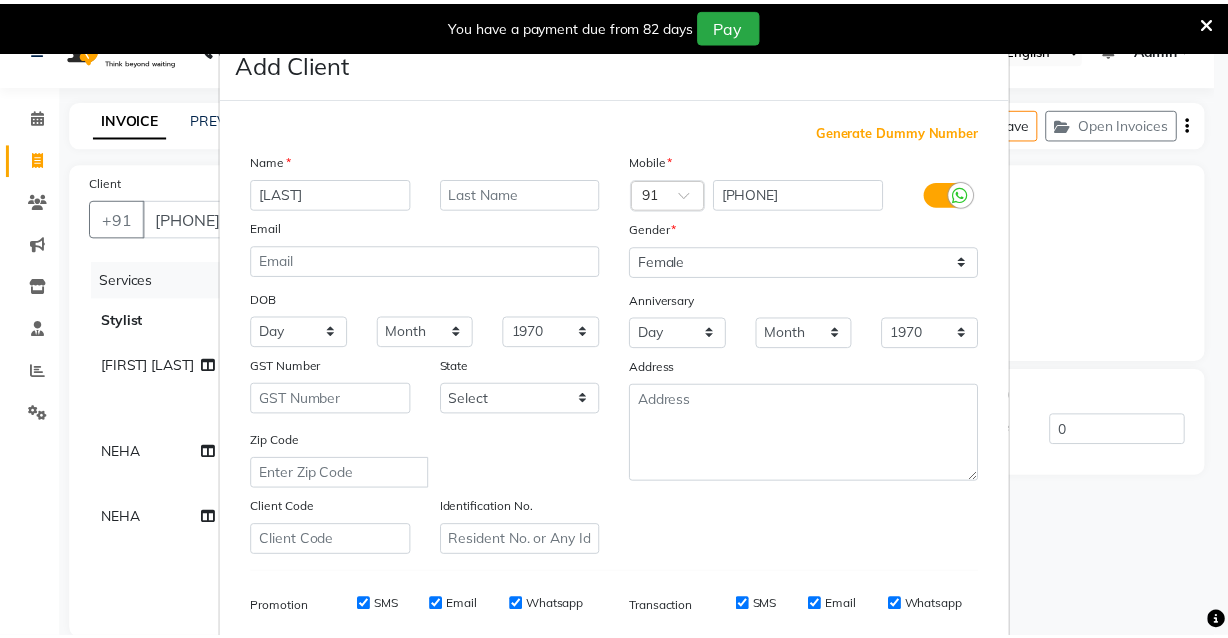 scroll, scrollTop: 290, scrollLeft: 0, axis: vertical 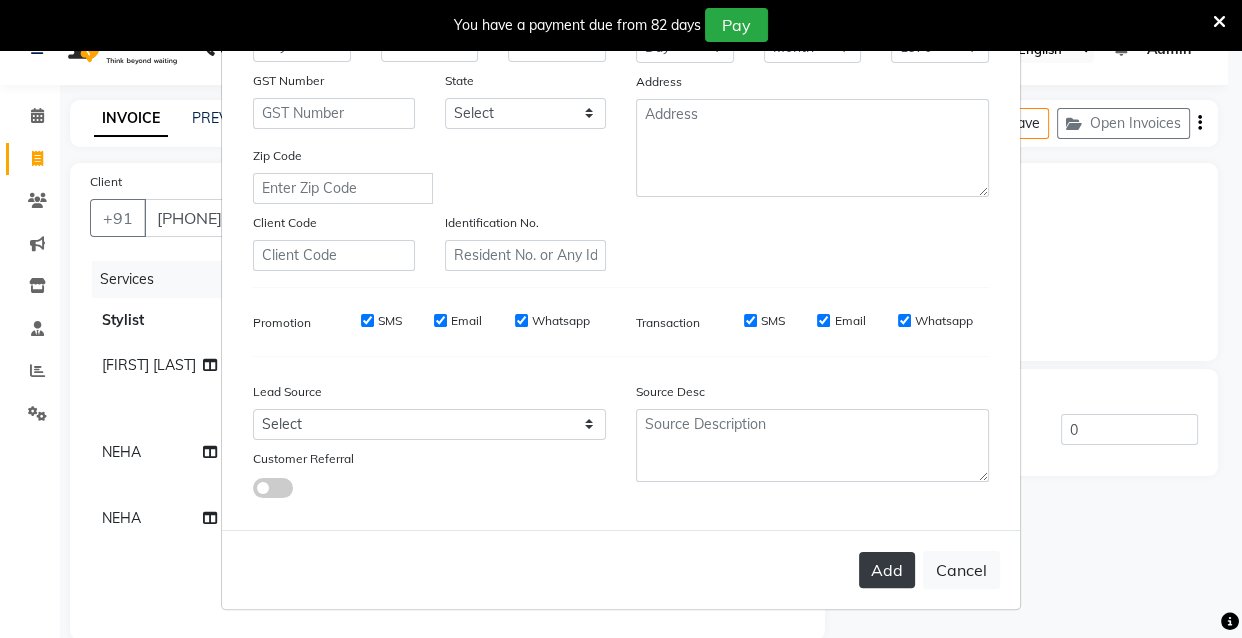 click on "Add" at bounding box center [887, 570] 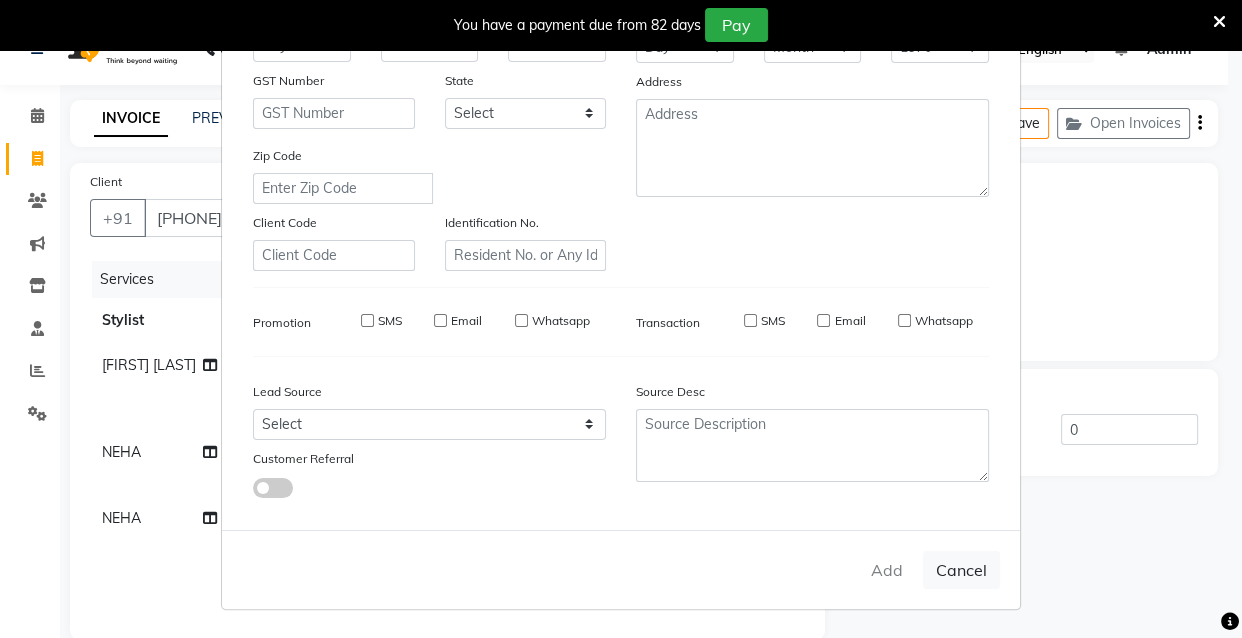 type 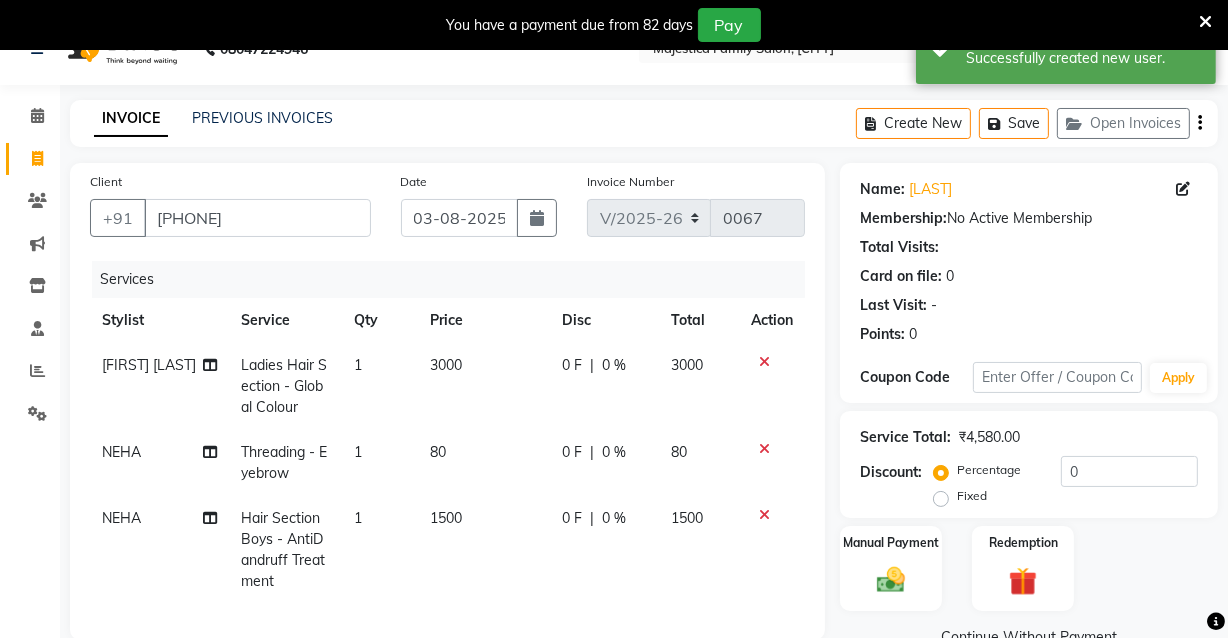 click on "Fixed" 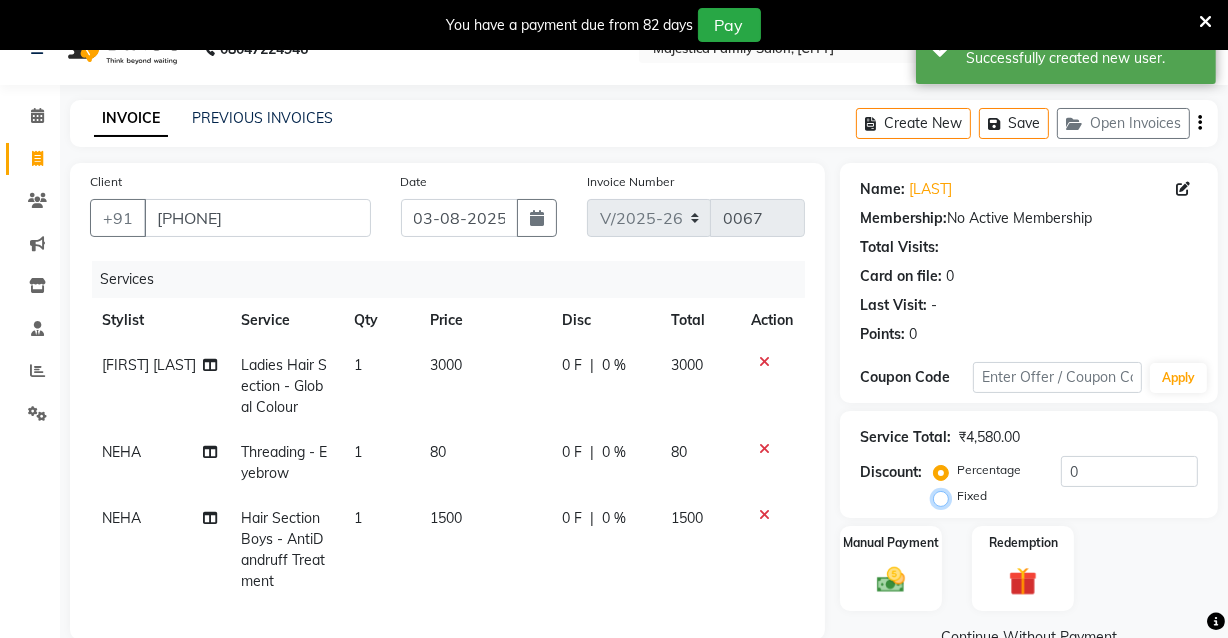 click on "Fixed" at bounding box center [945, 496] 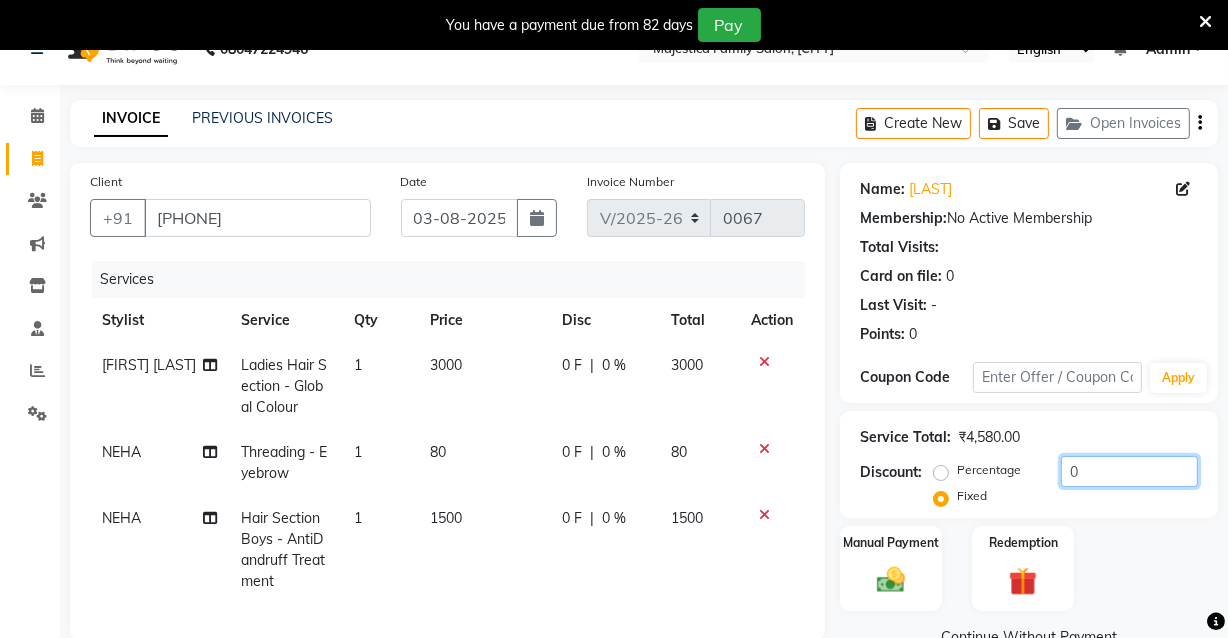 click on "0" 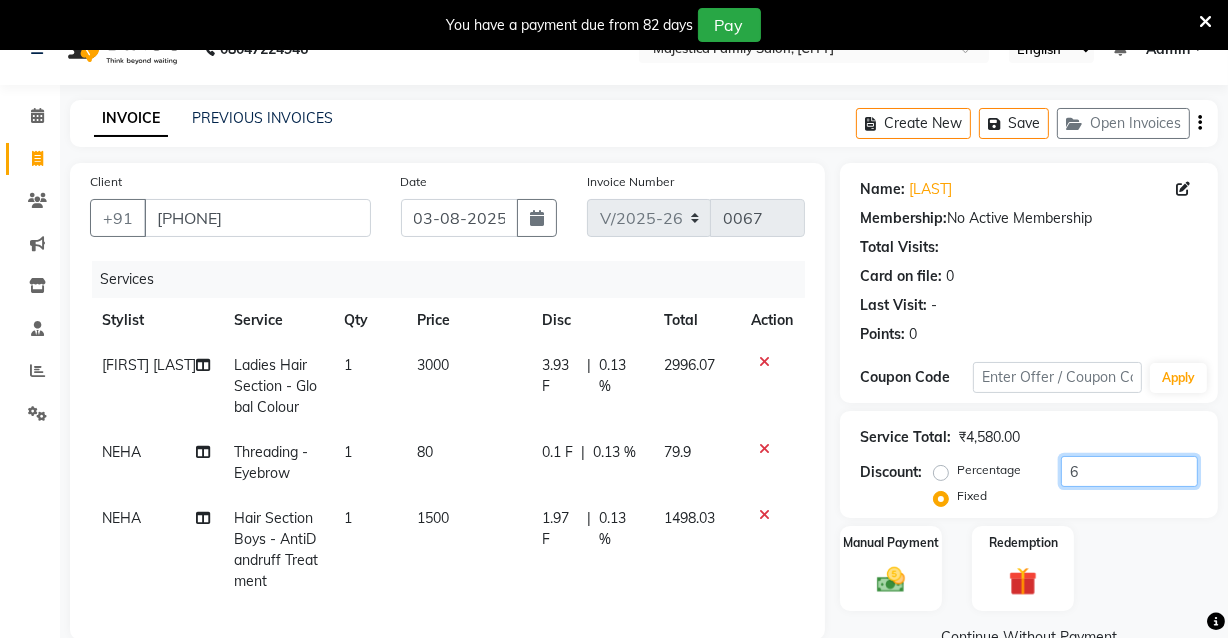 type on "6" 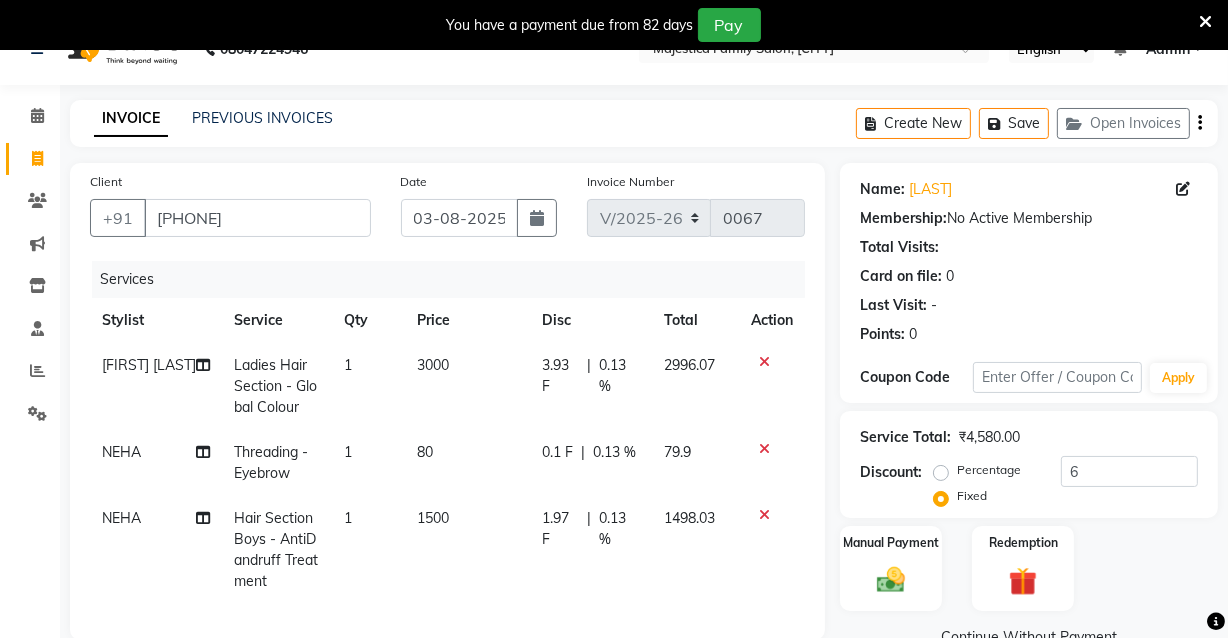 click on "Percentage" 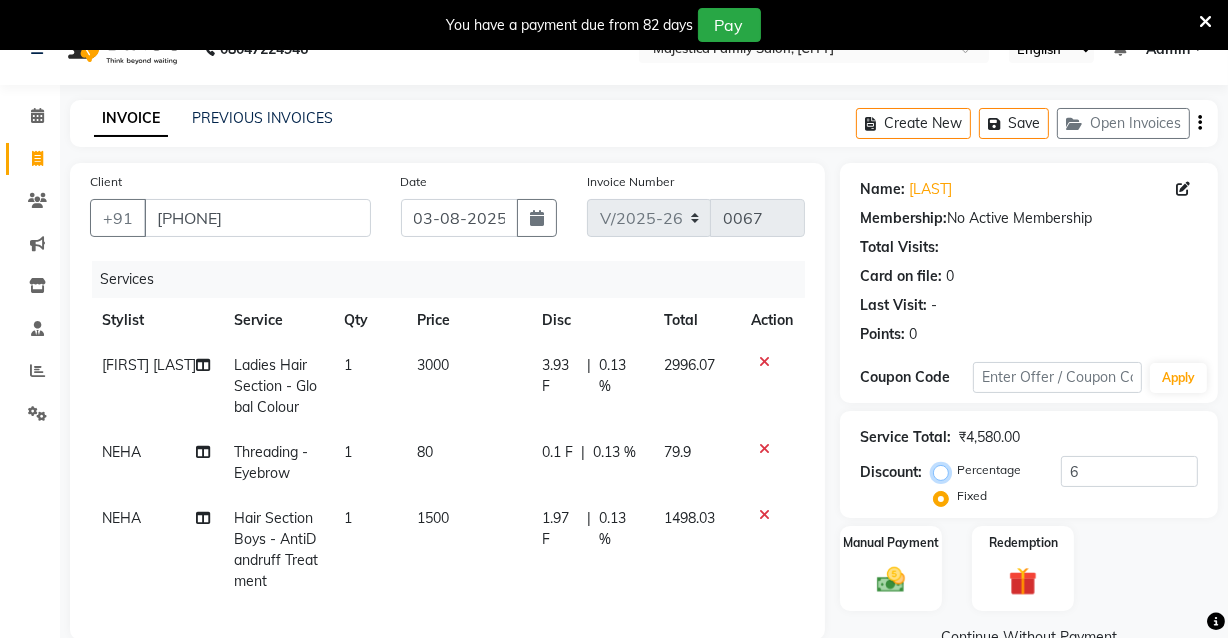 click on "Percentage" at bounding box center (945, 470) 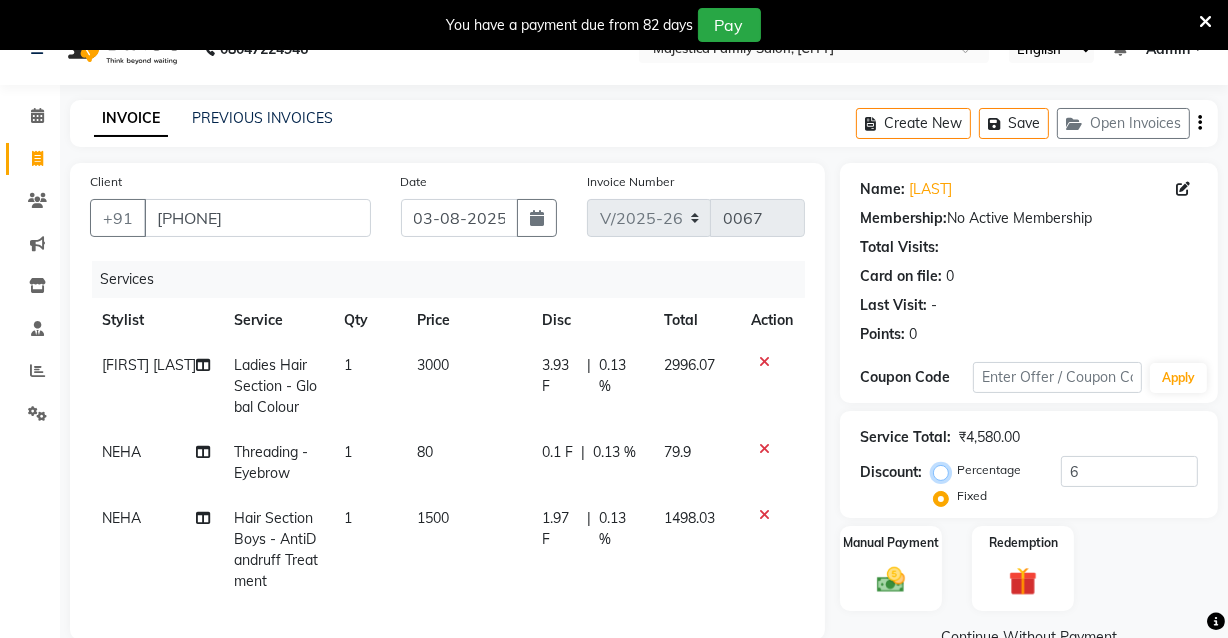radio on "true" 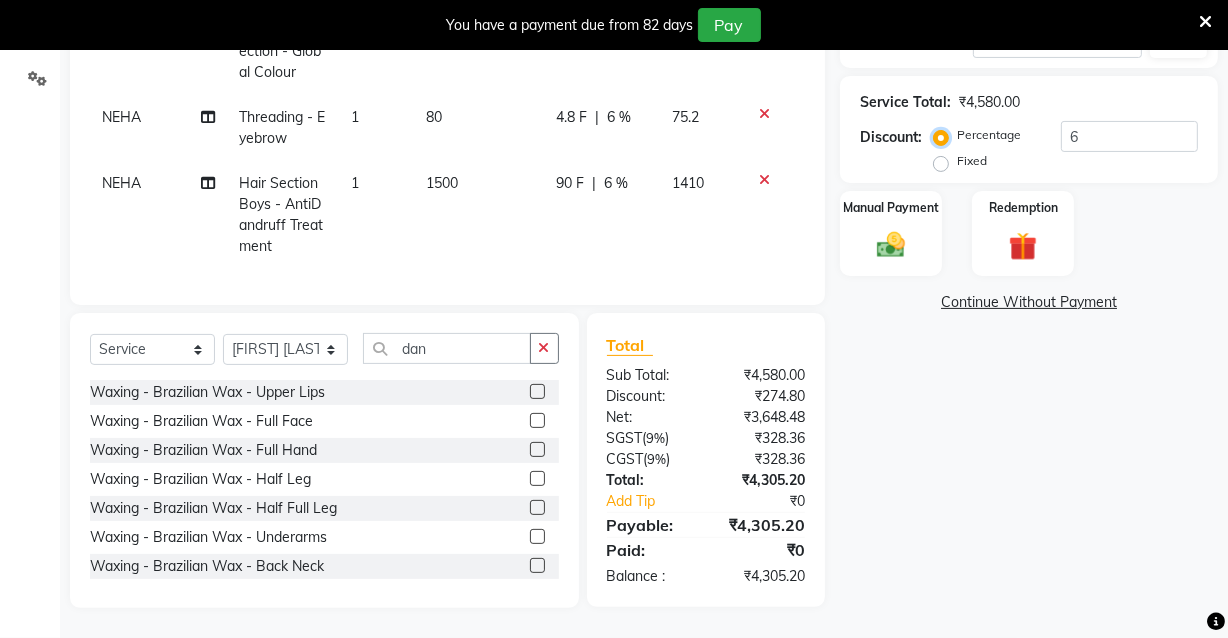 scroll, scrollTop: 386, scrollLeft: 0, axis: vertical 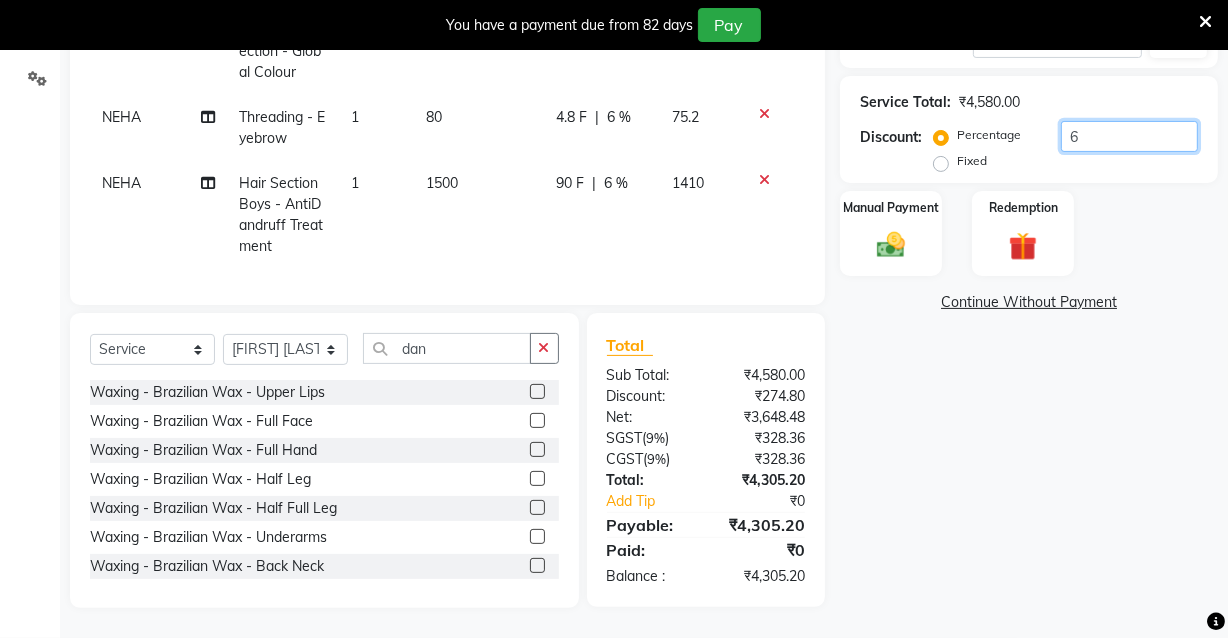 click on "6" 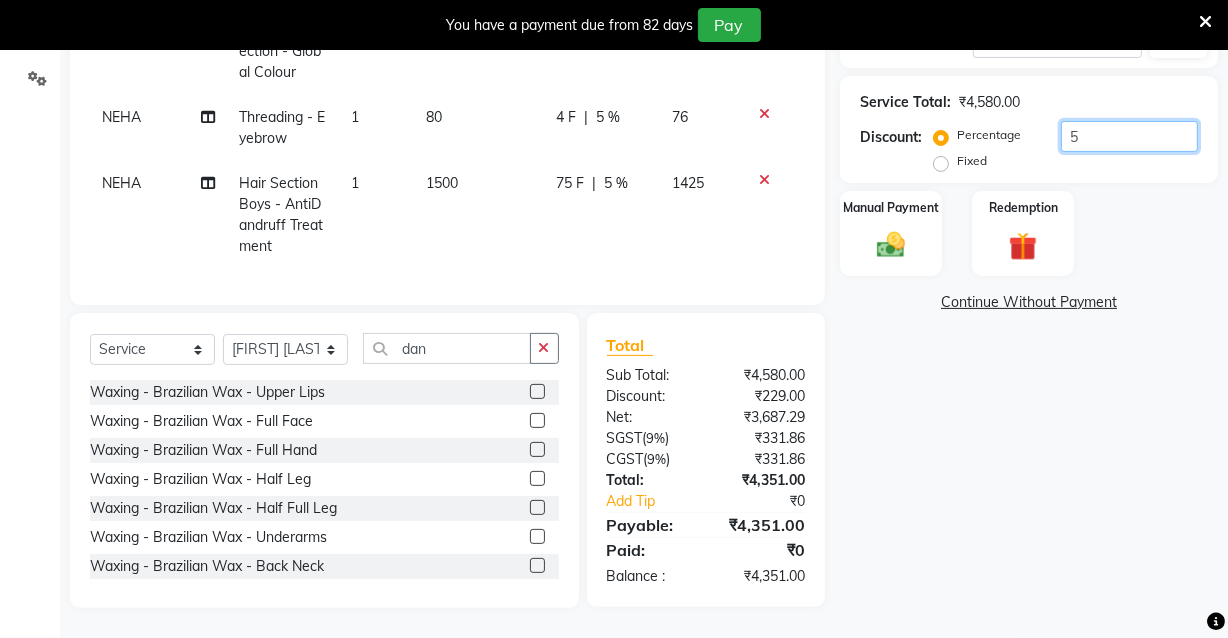 type on "5" 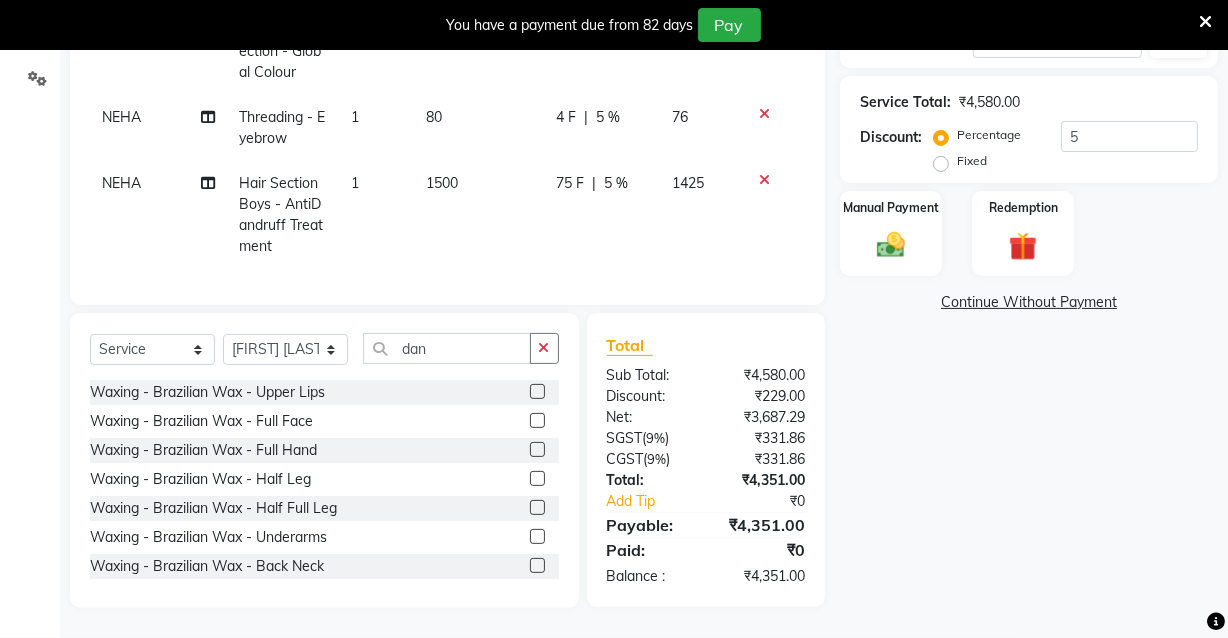 click on "Fixed" 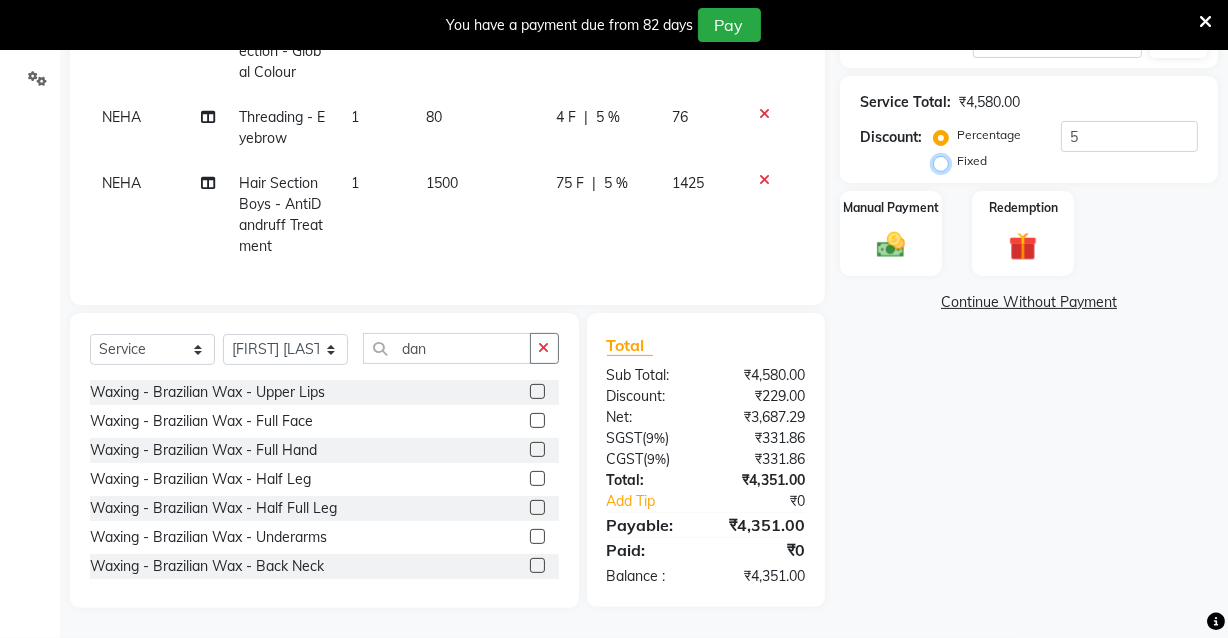 click on "Fixed" at bounding box center (945, 161) 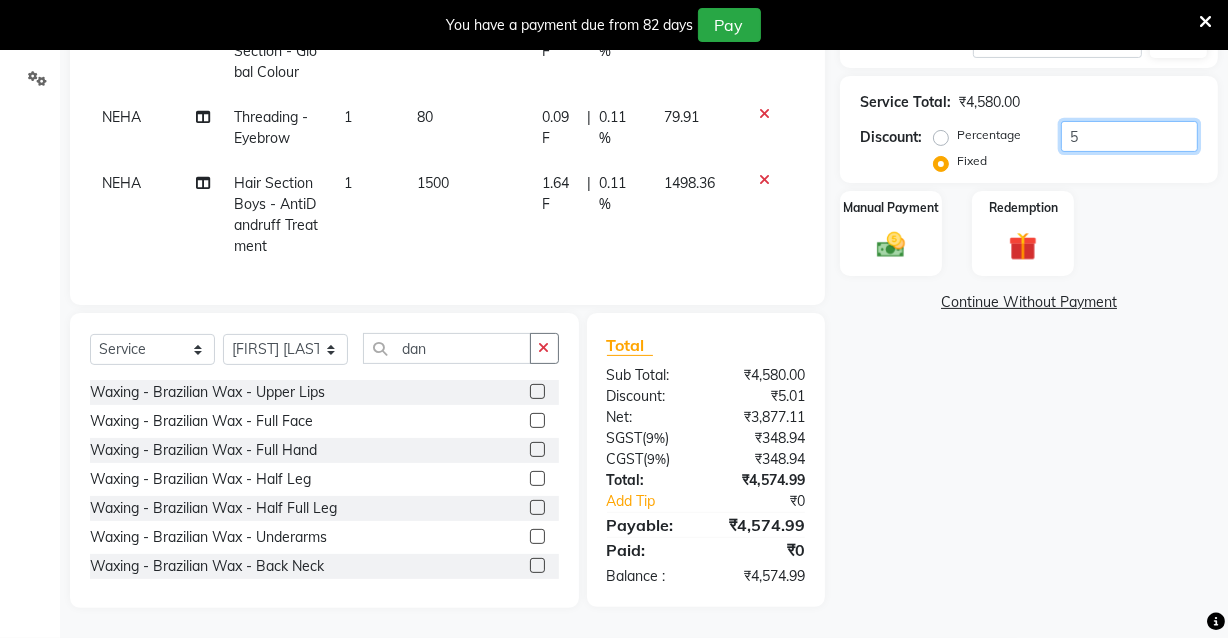 click on "5" 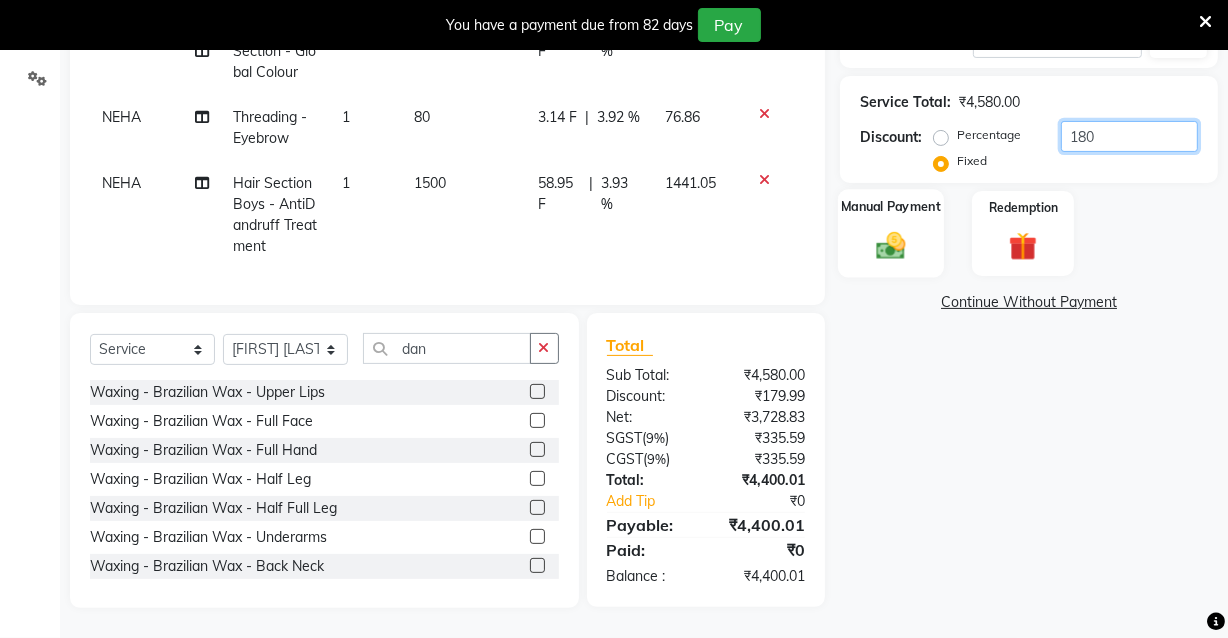 type on "180" 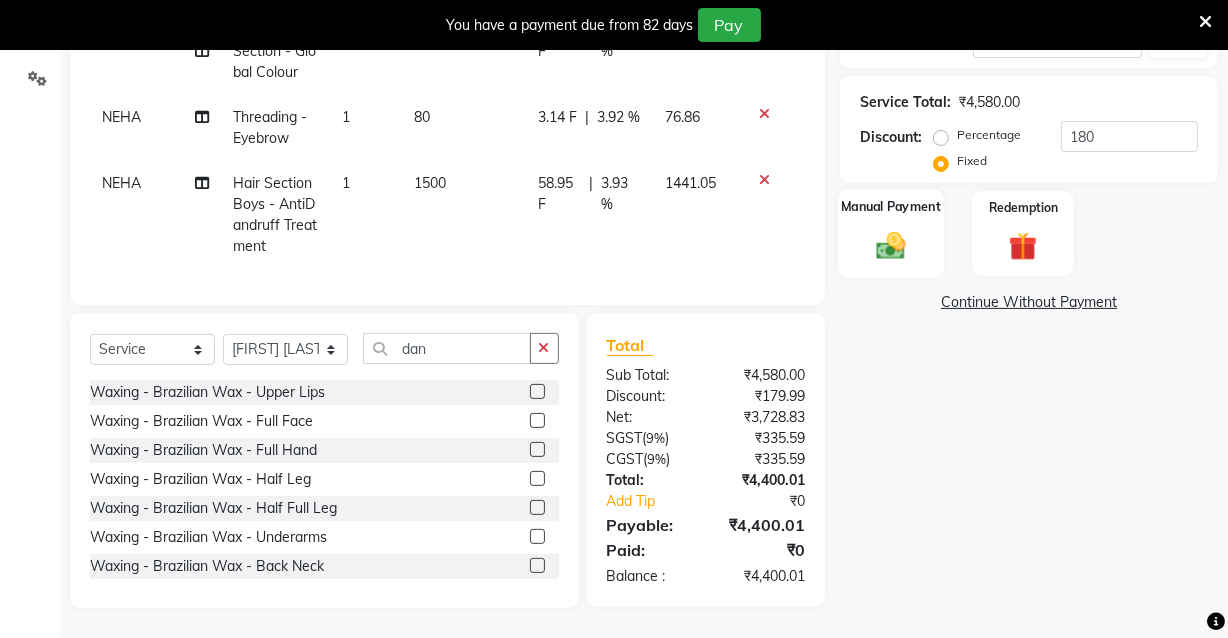 click 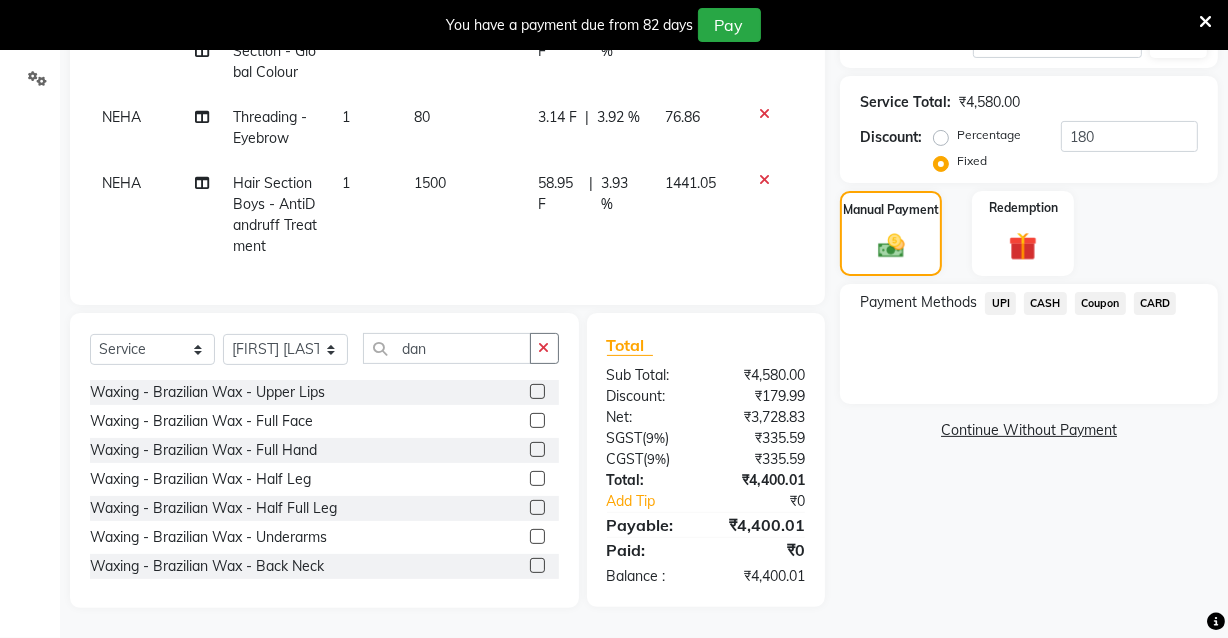click on "UPI" 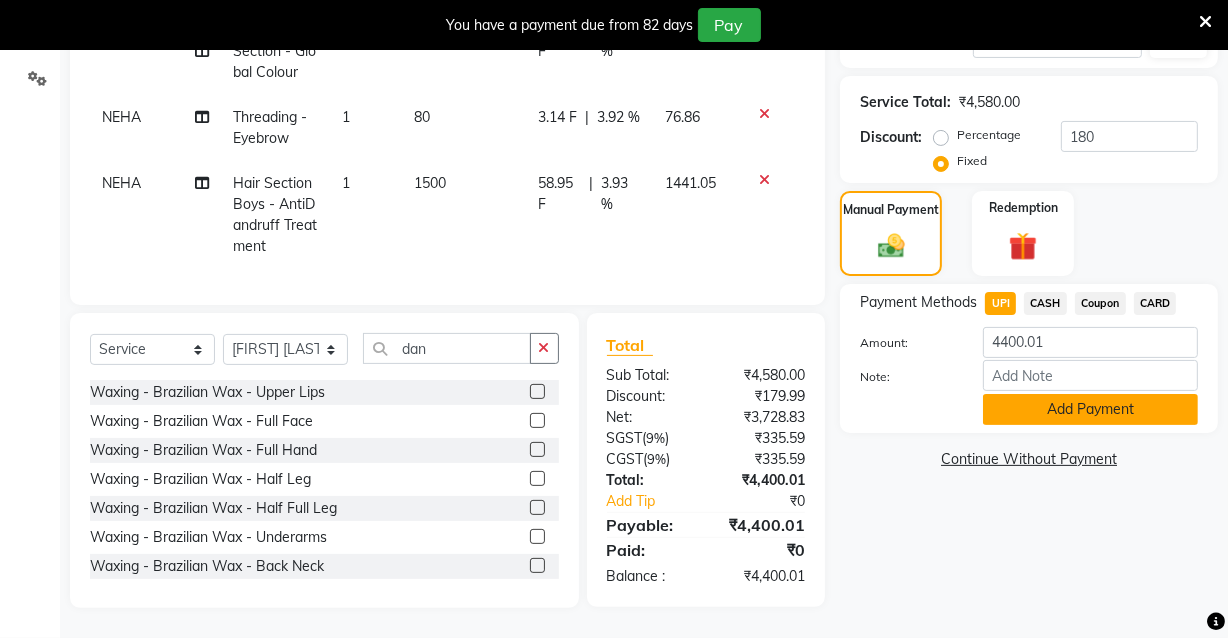 click on "Add Payment" 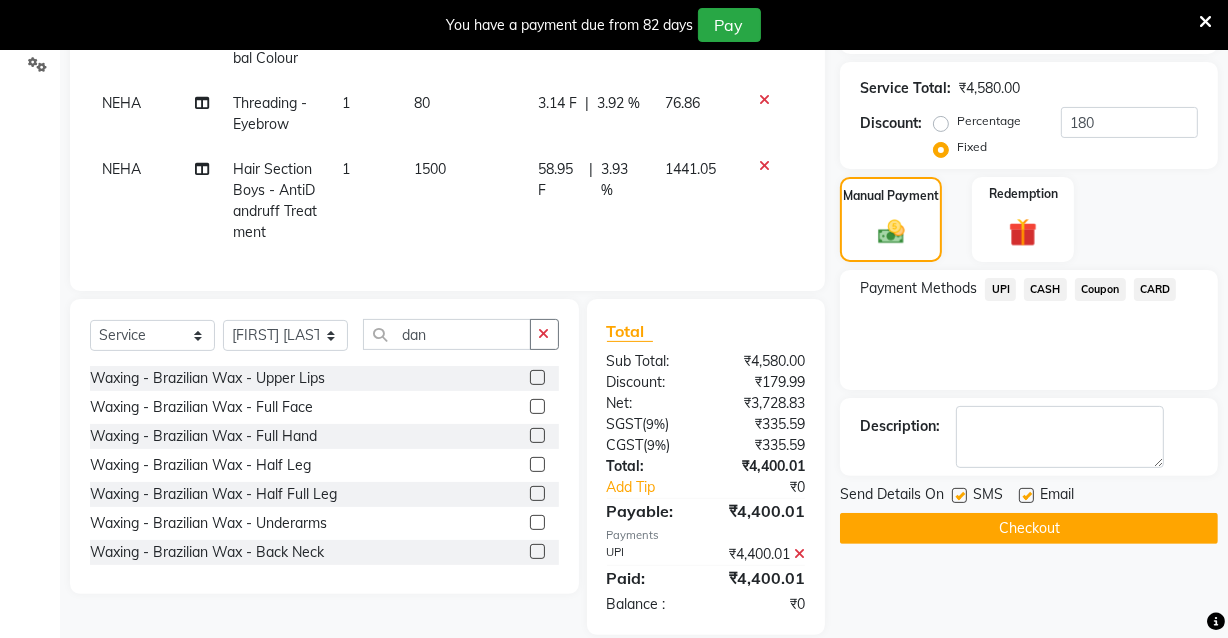 click on "Checkout" 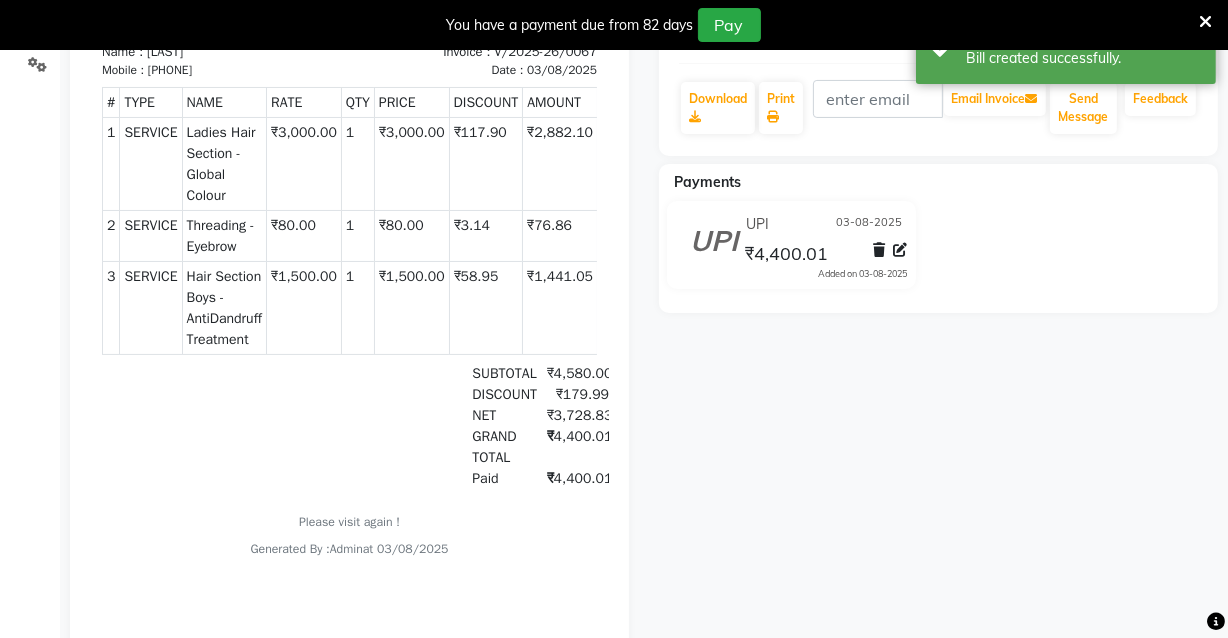 scroll, scrollTop: 0, scrollLeft: 0, axis: both 